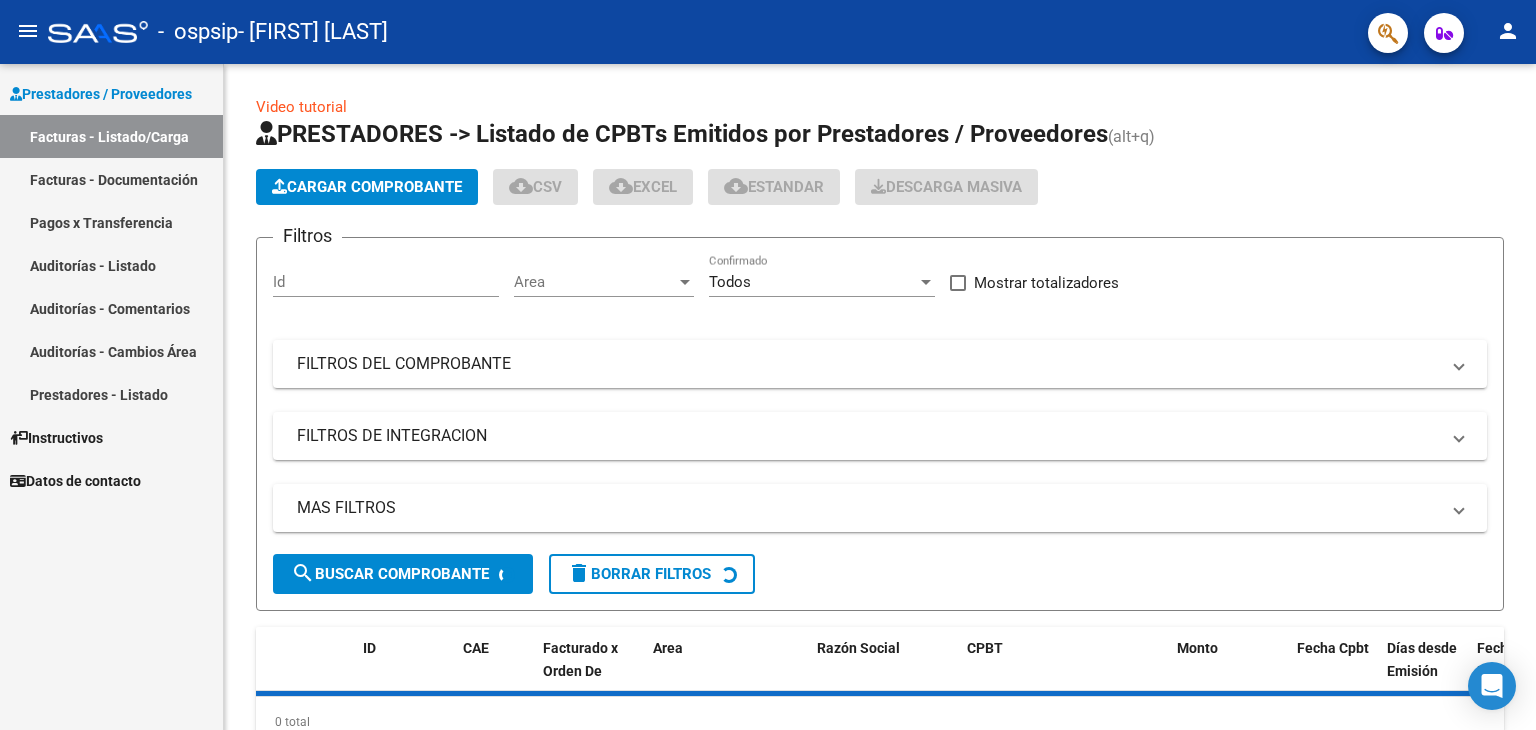 scroll, scrollTop: 0, scrollLeft: 0, axis: both 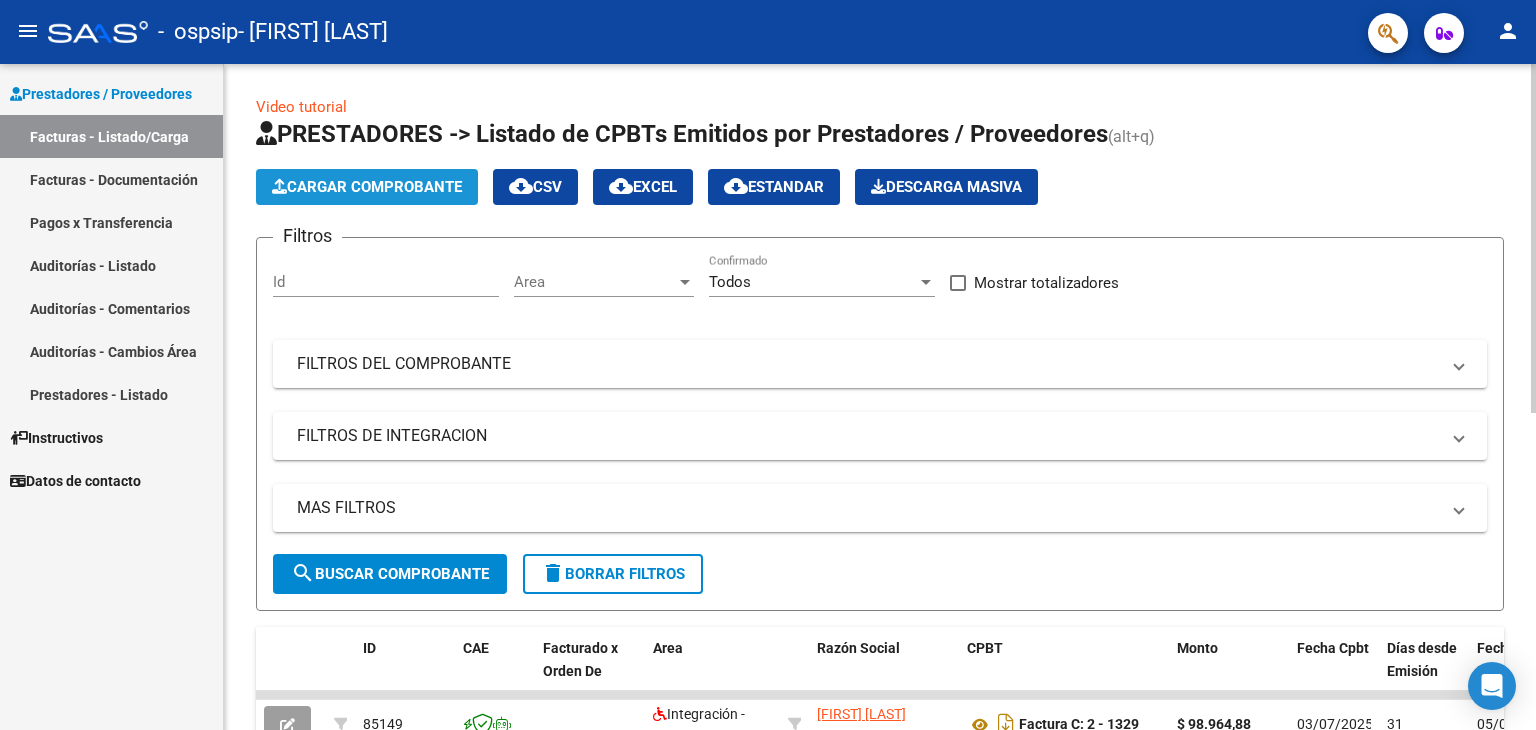 click on "Cargar Comprobante" 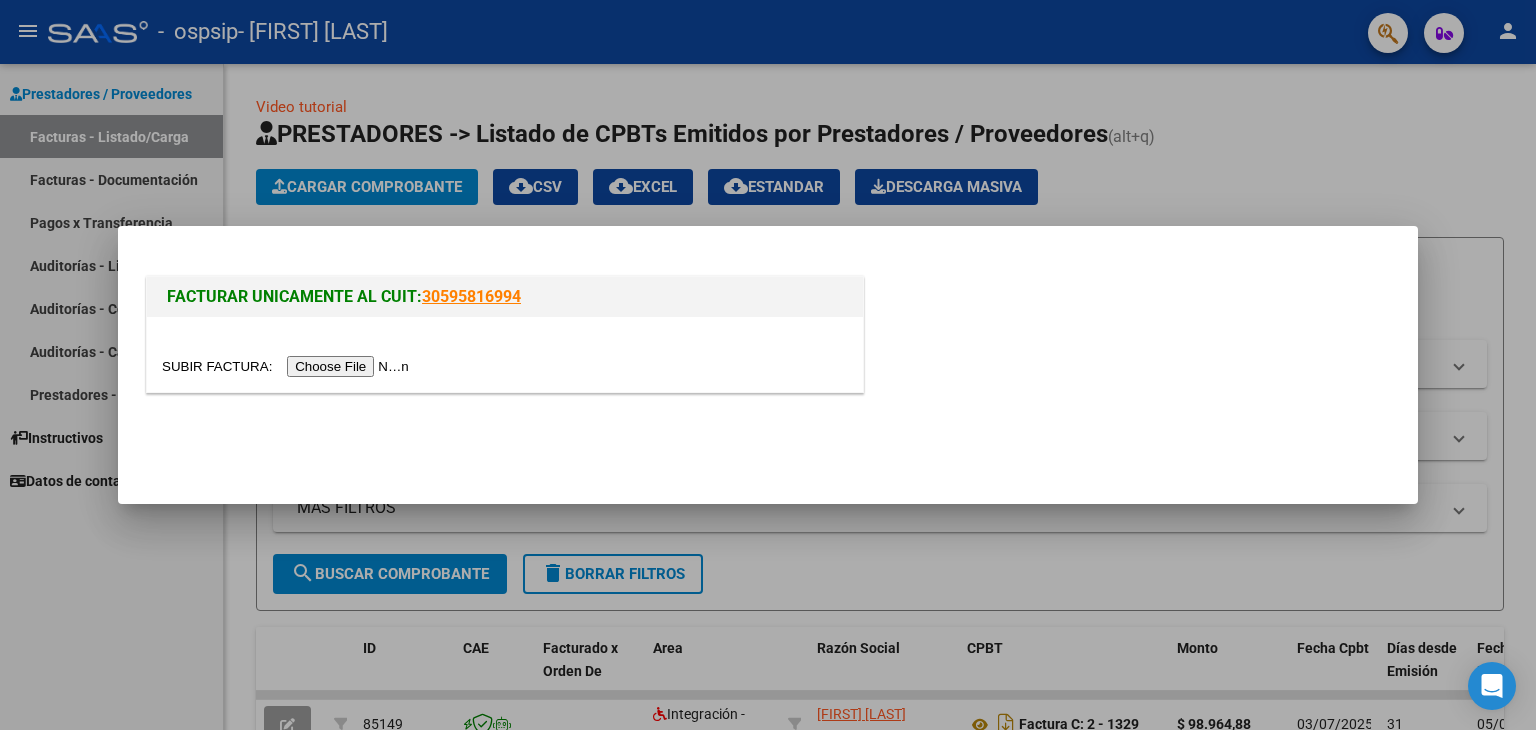 click at bounding box center [288, 366] 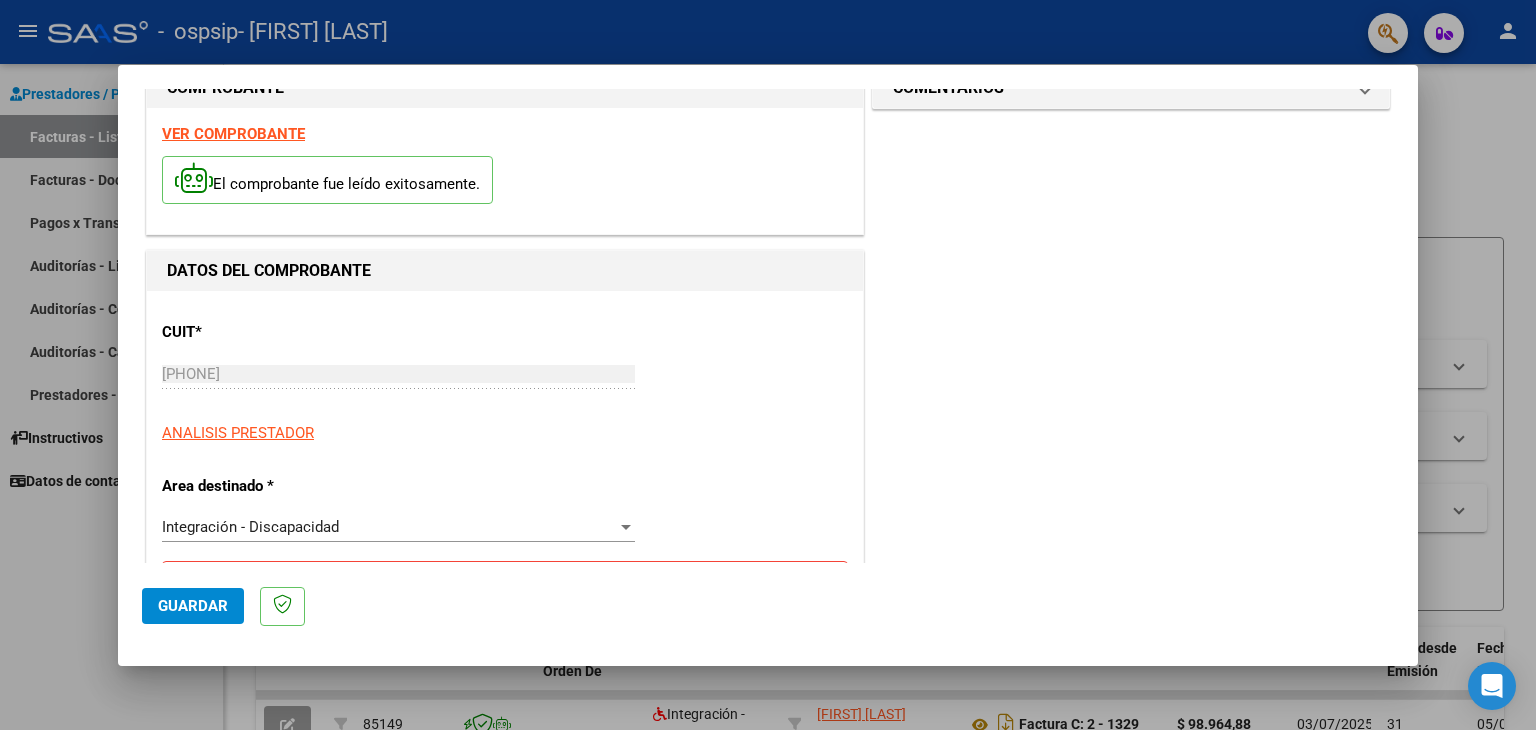 scroll, scrollTop: 300, scrollLeft: 0, axis: vertical 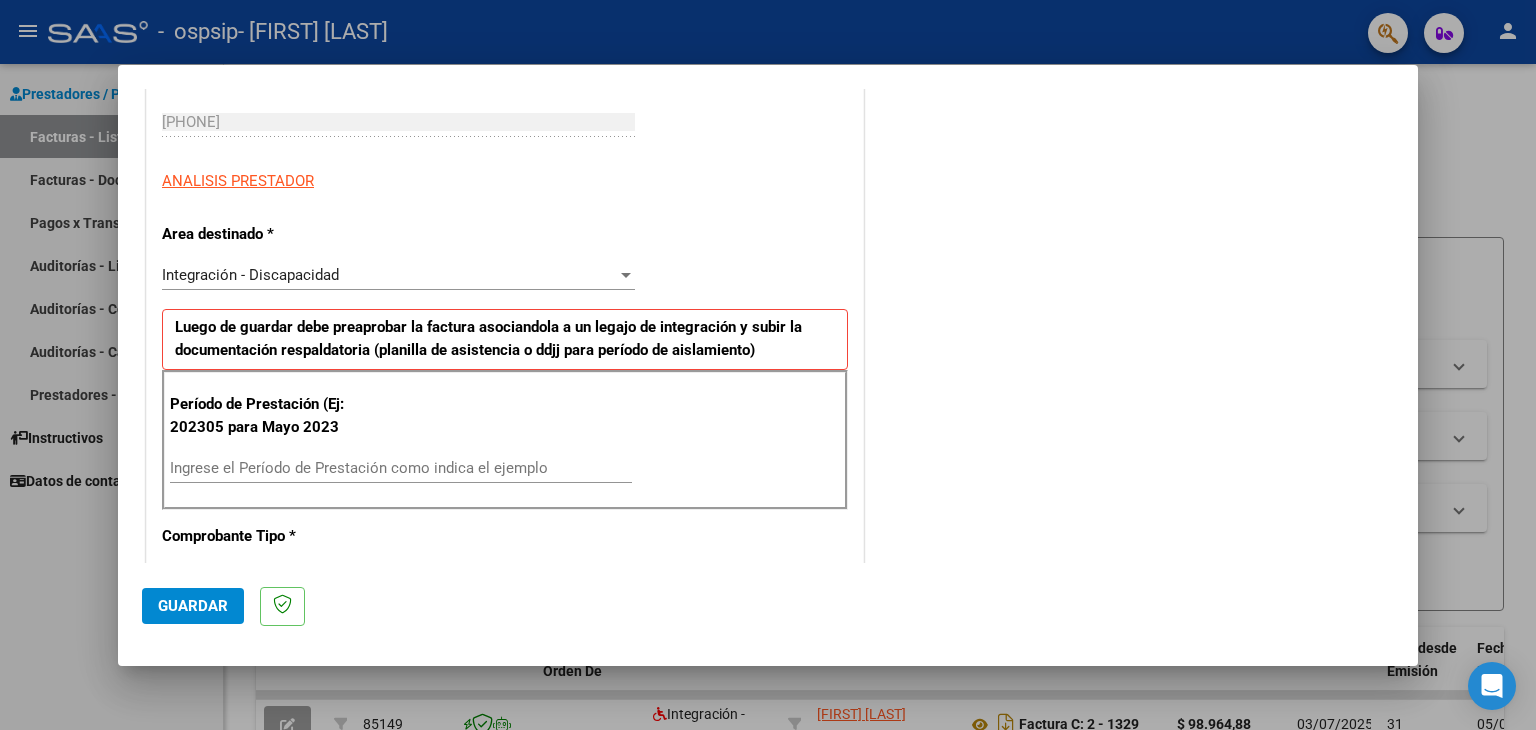 click on "Ingrese el Período de Prestación como indica el ejemplo" at bounding box center [401, 468] 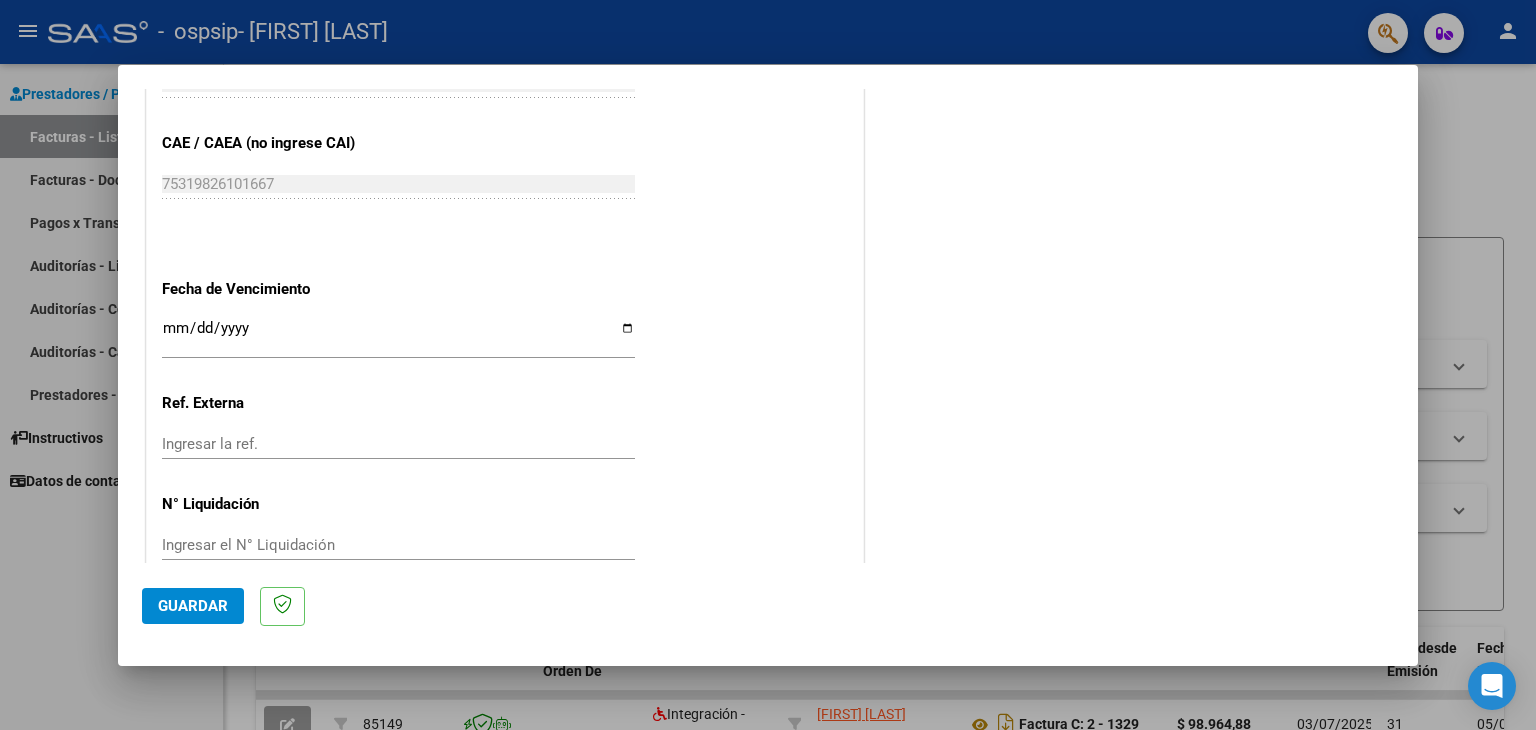 scroll, scrollTop: 1245, scrollLeft: 0, axis: vertical 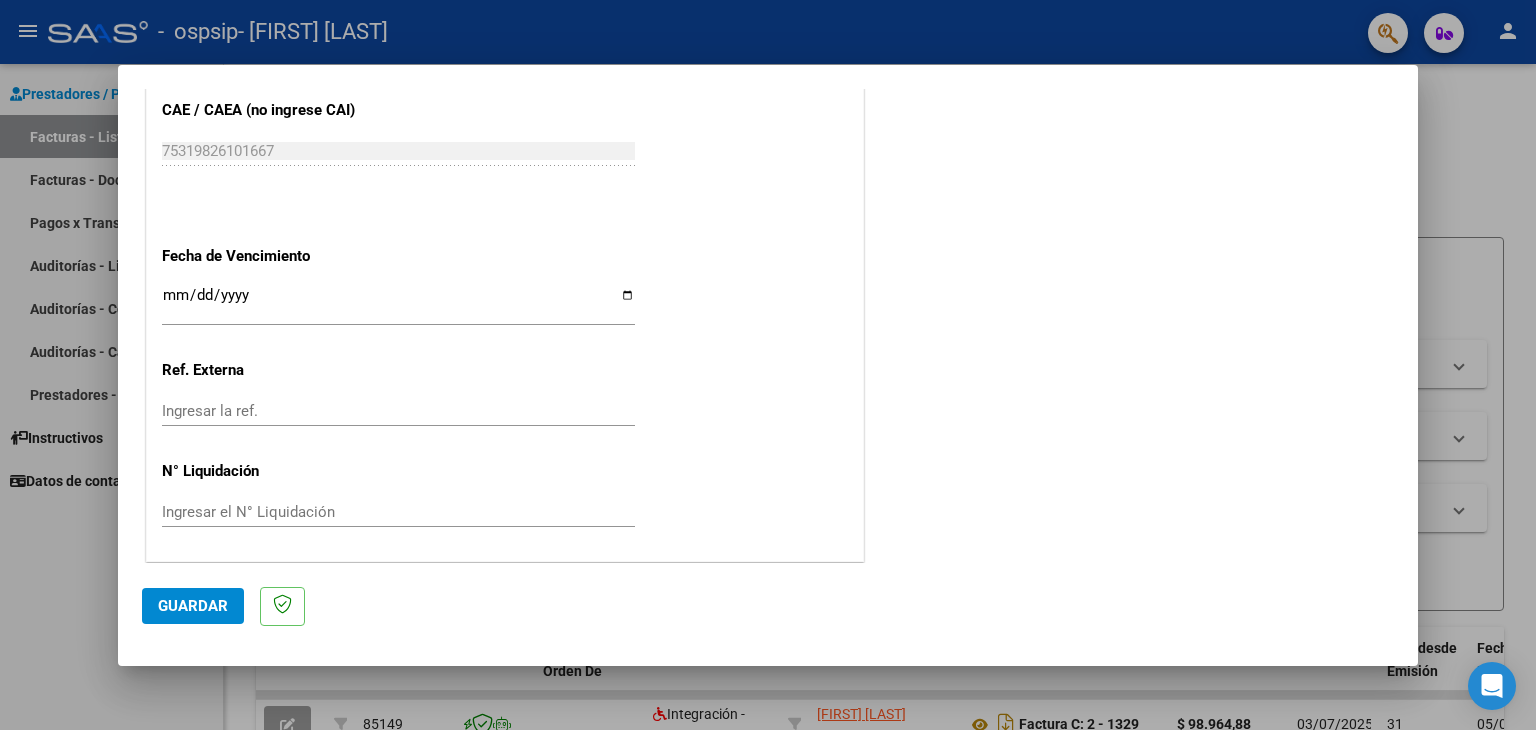 type on "202507" 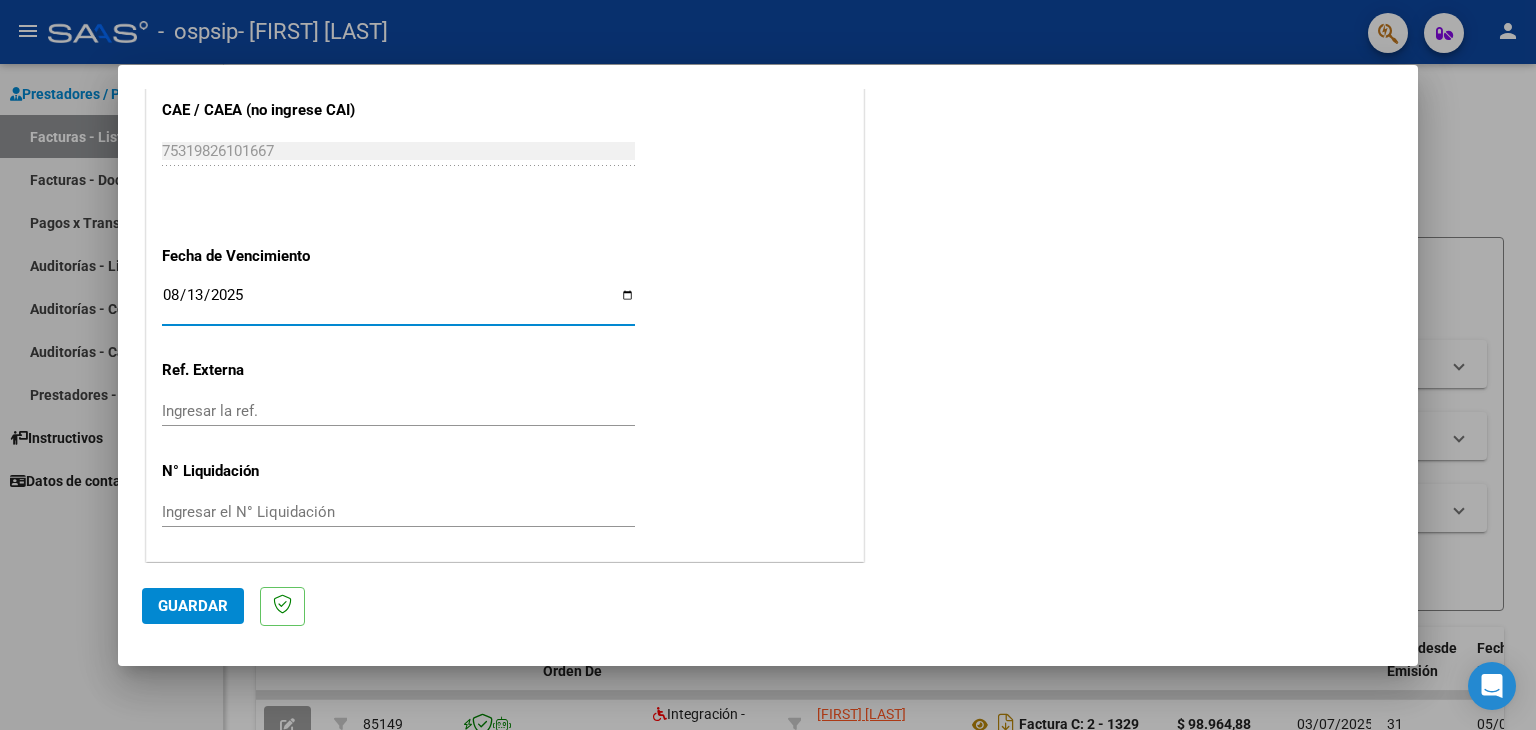 type on "2025-08-13" 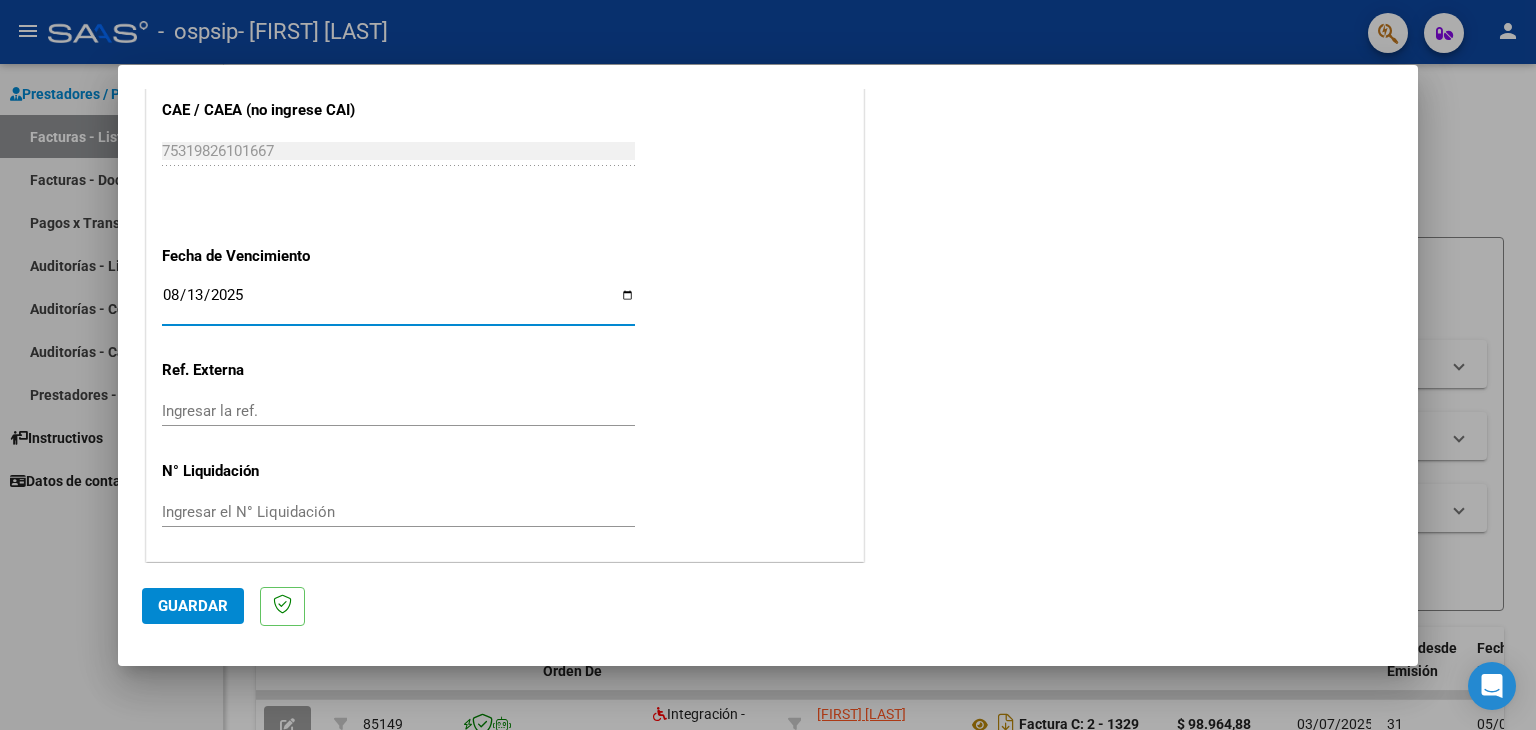 click on "Guardar" 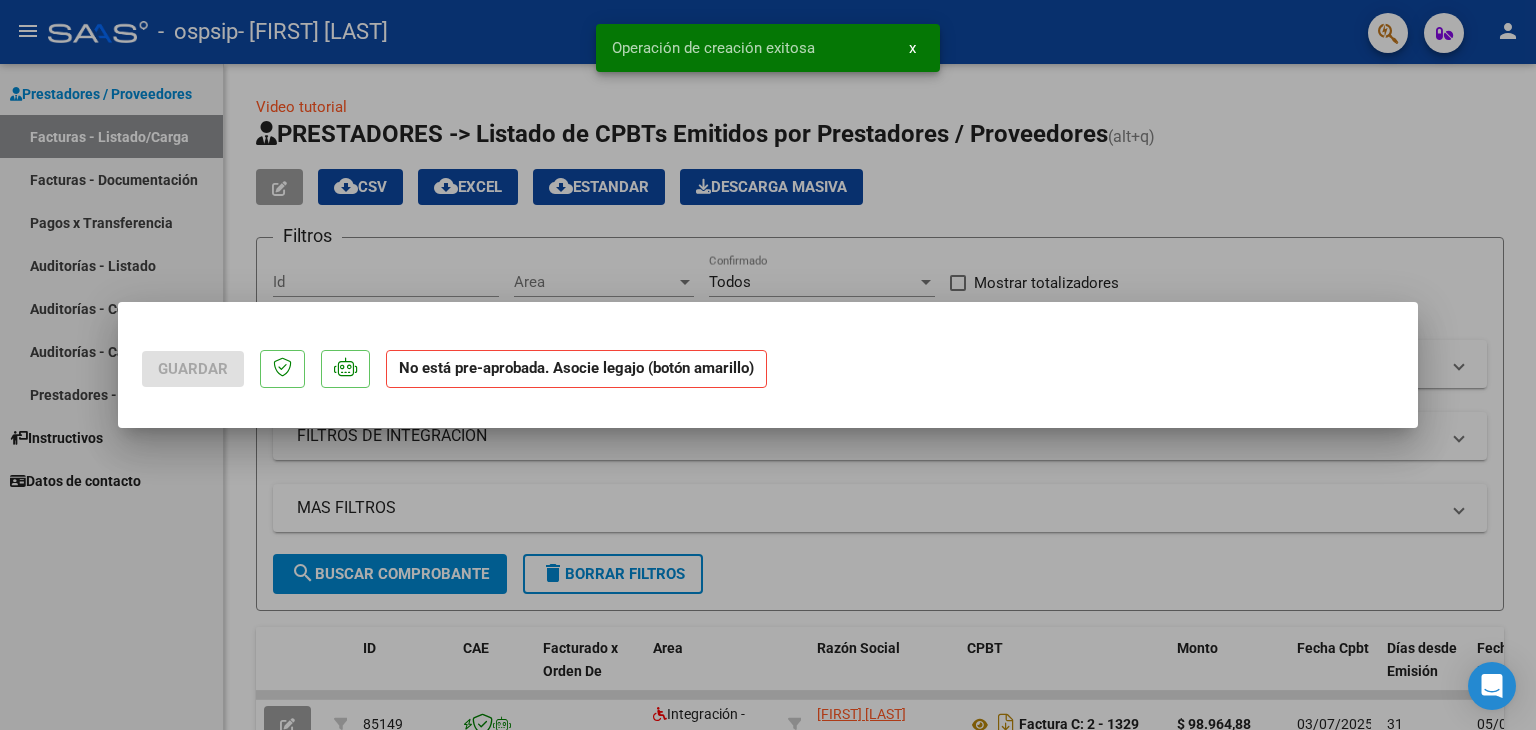 scroll, scrollTop: 0, scrollLeft: 0, axis: both 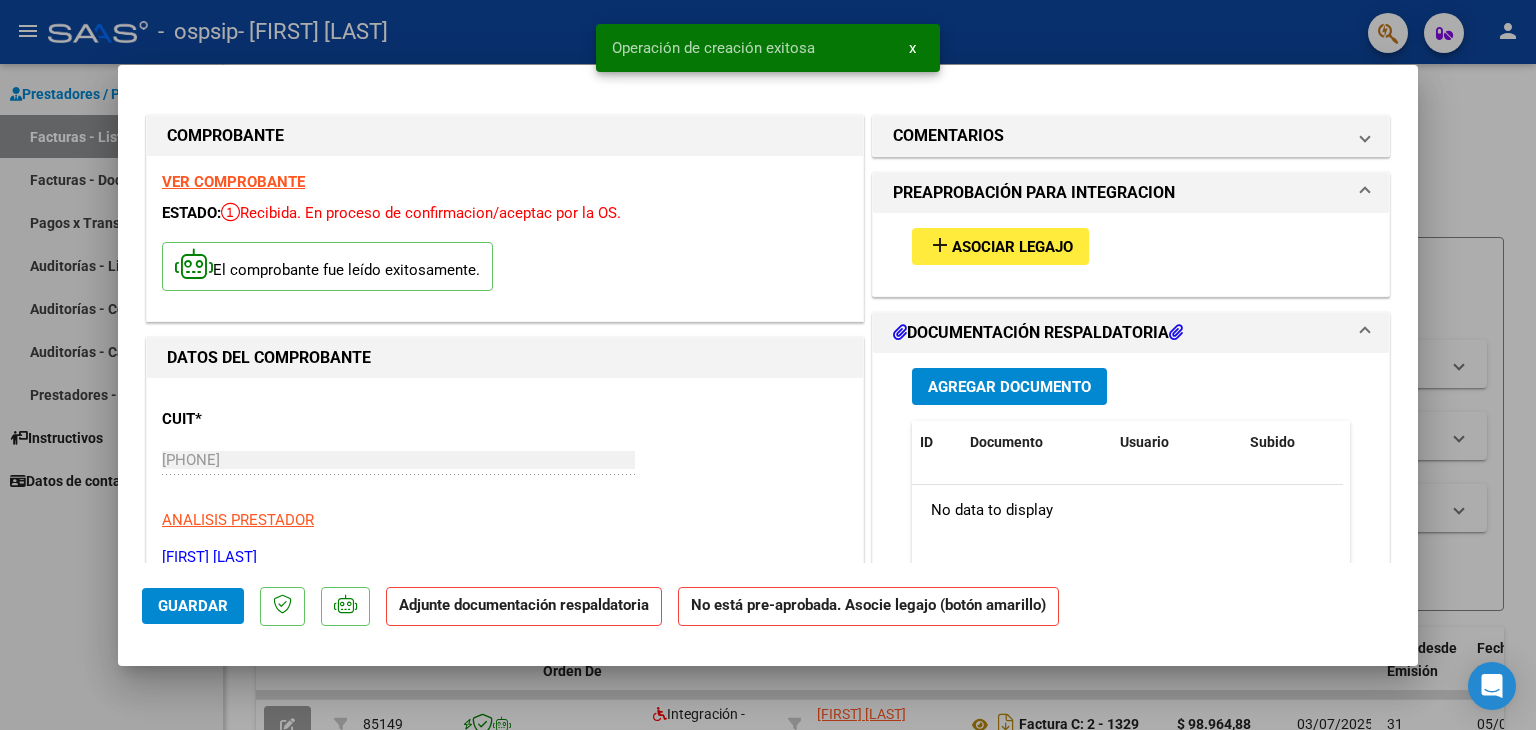 click on "add Asociar Legajo" at bounding box center (1000, 246) 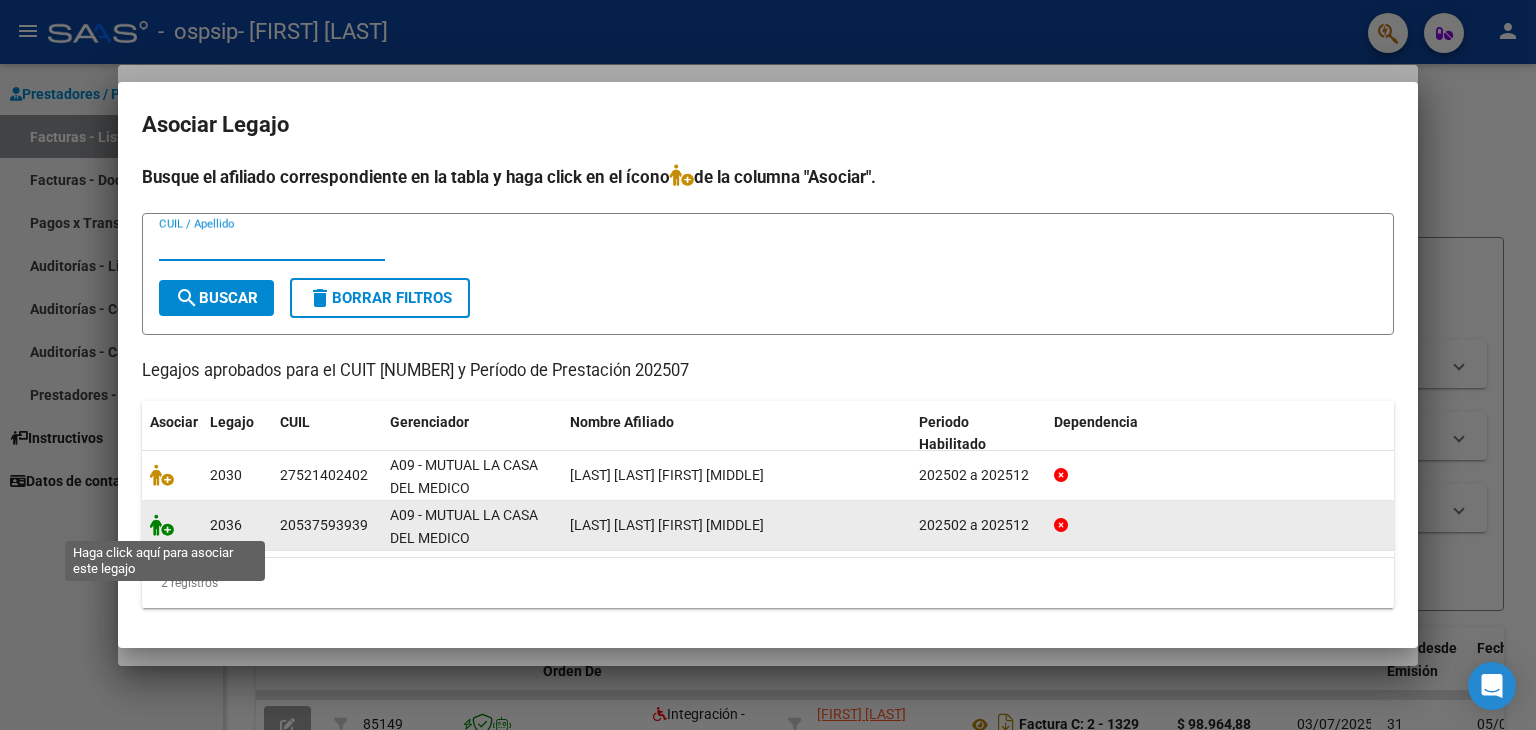 click 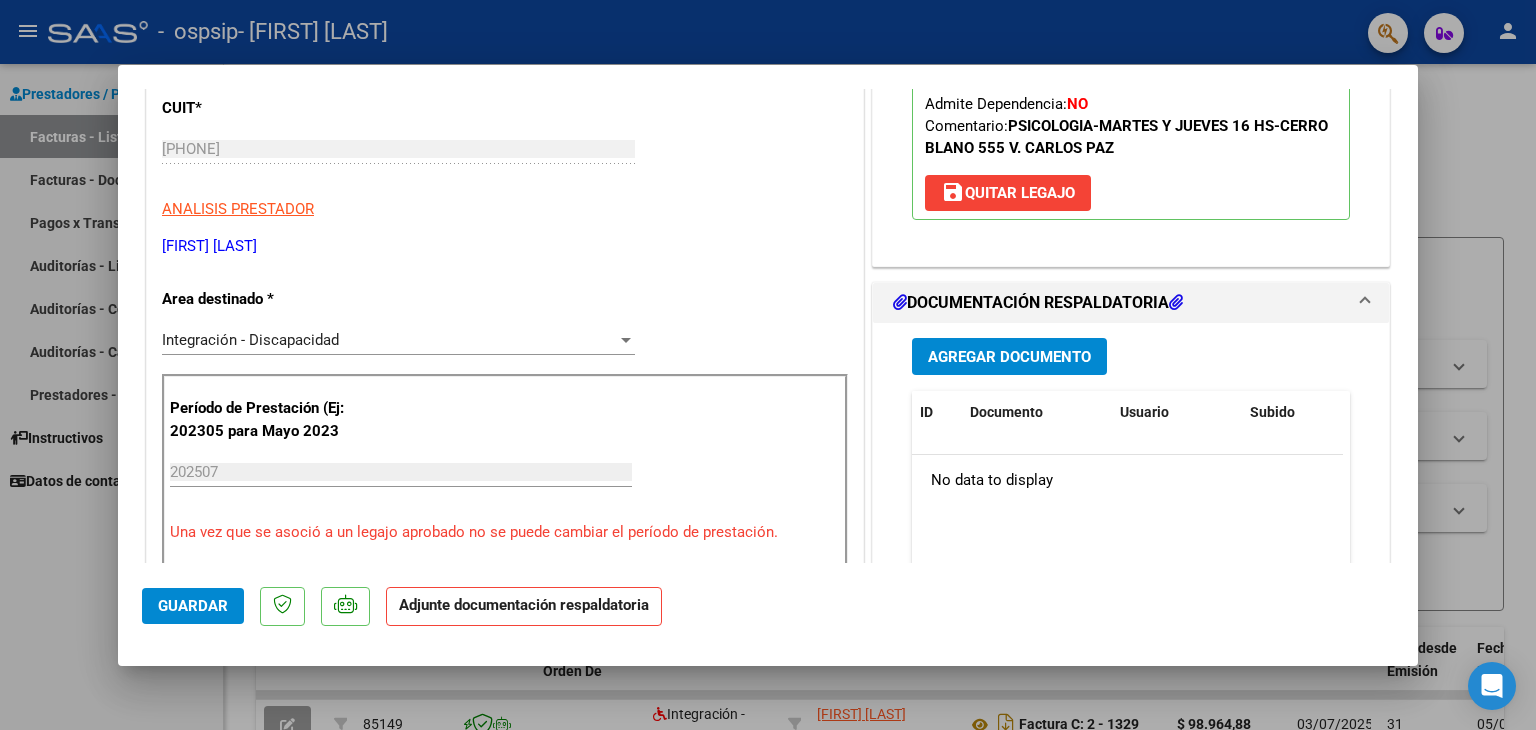 scroll, scrollTop: 300, scrollLeft: 0, axis: vertical 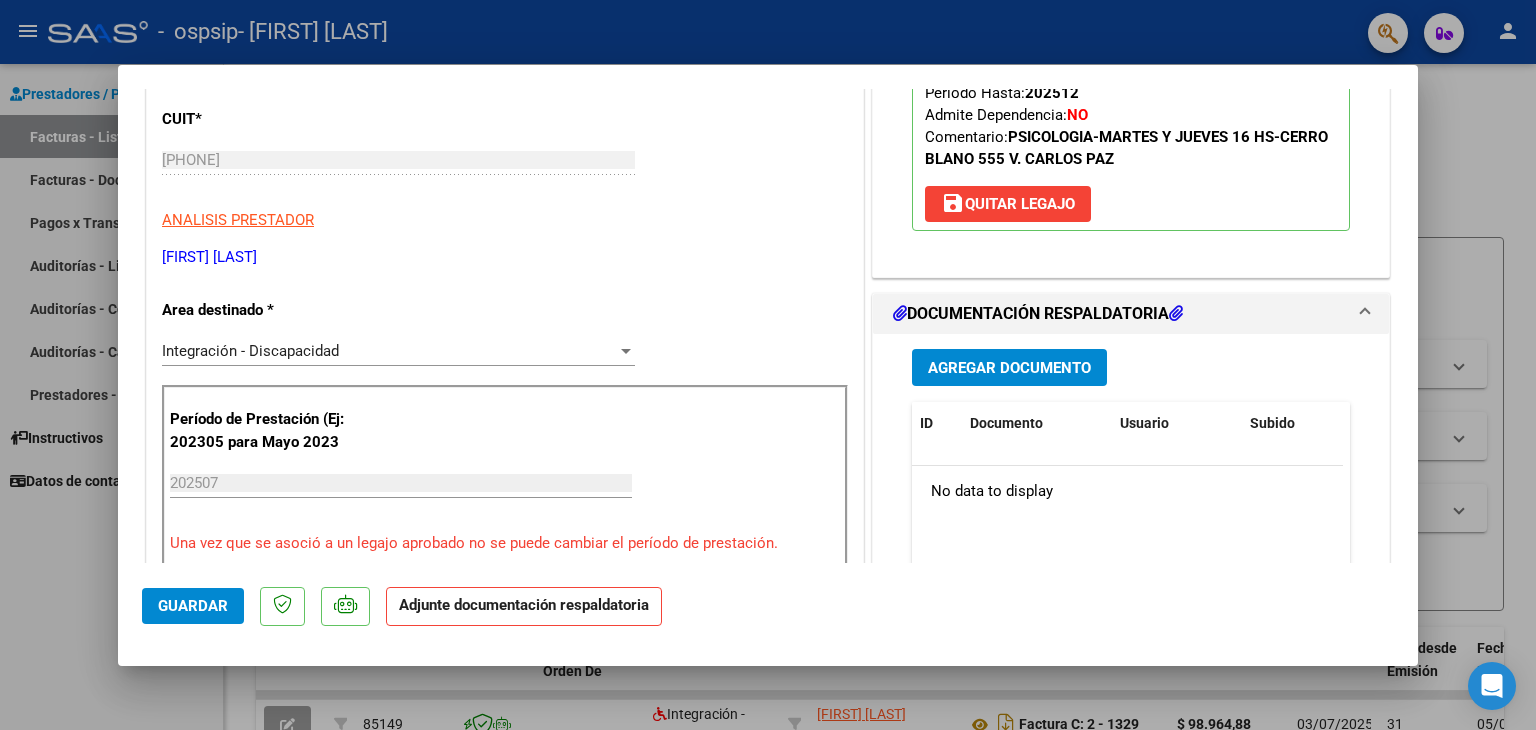 click on "Agregar Documento" at bounding box center [1009, 368] 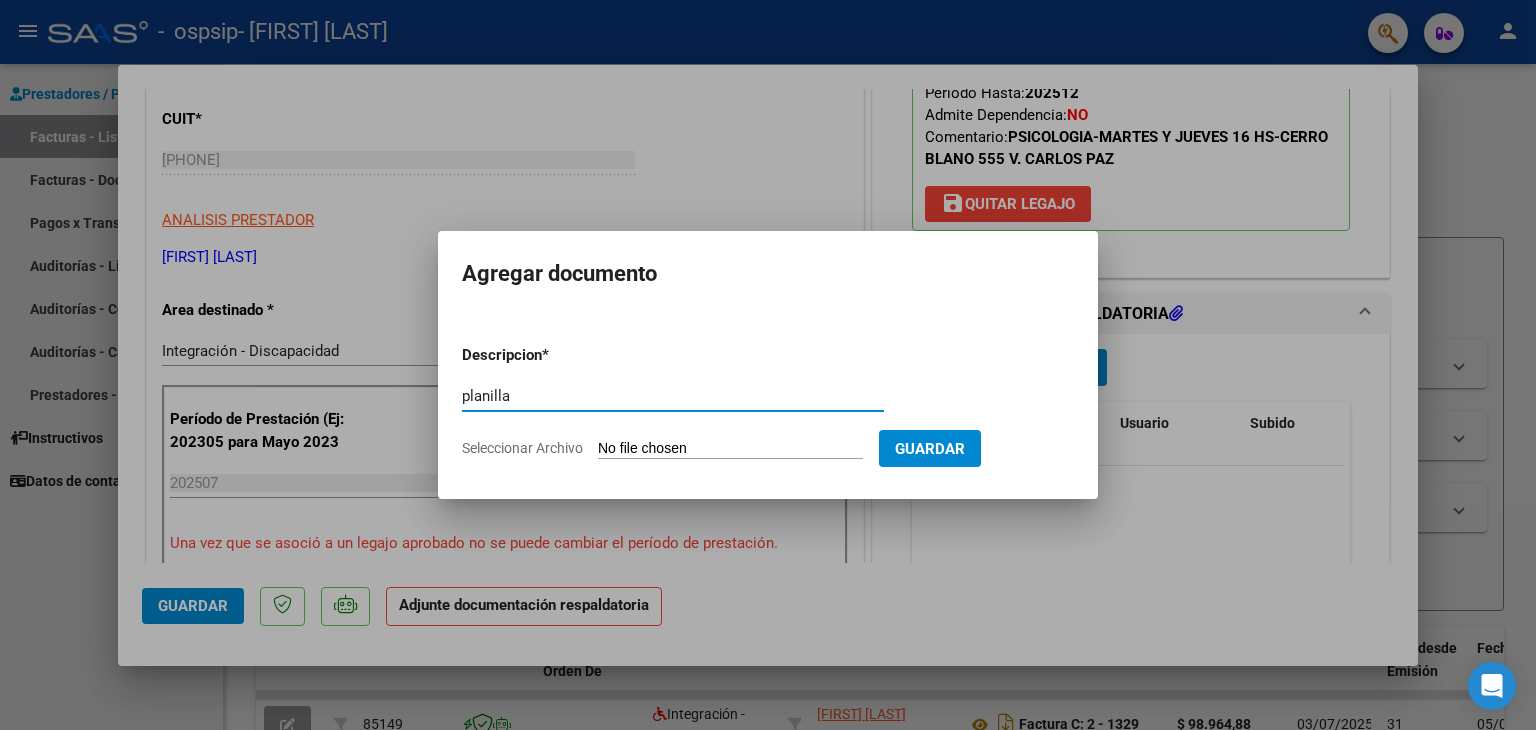type on "planilla" 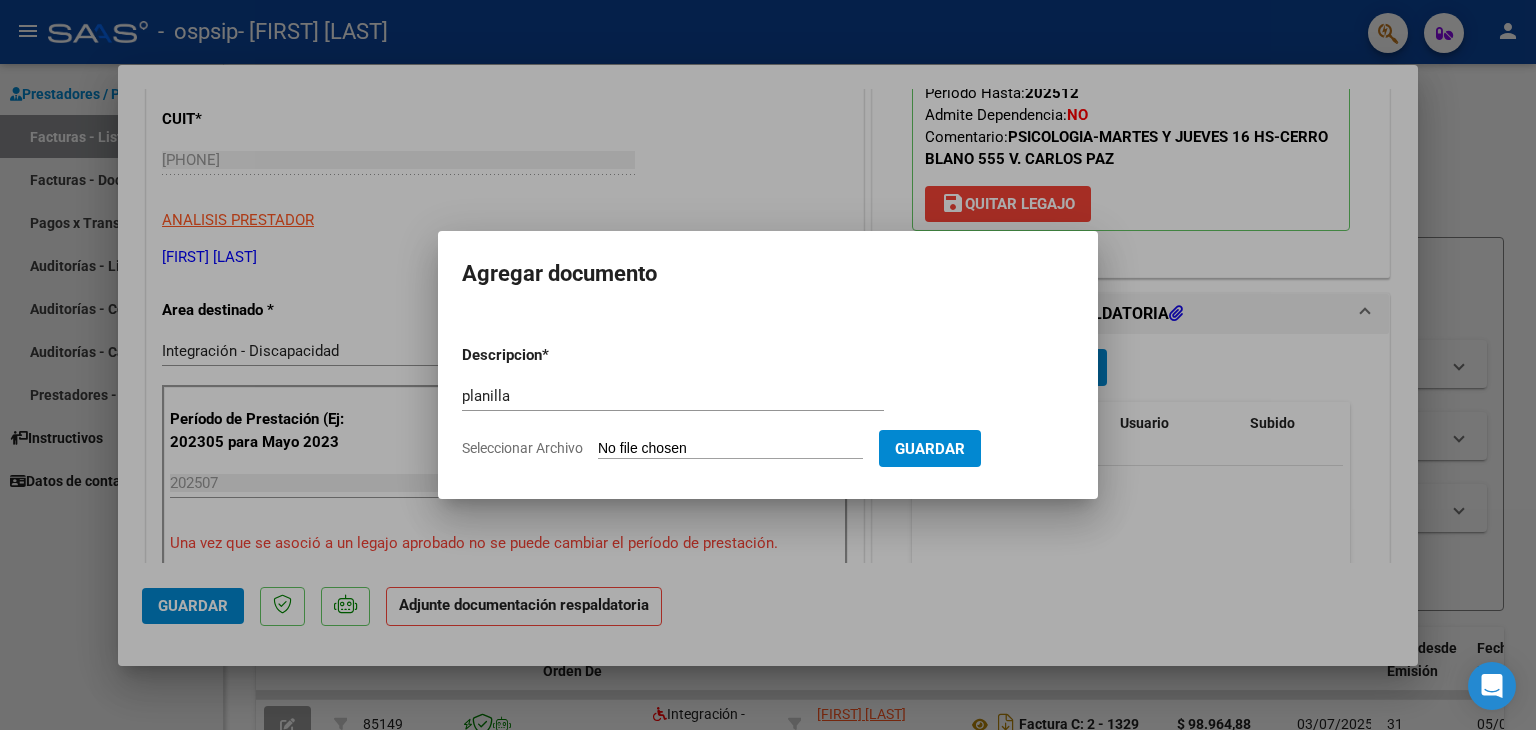click on "Seleccionar Archivo" at bounding box center (730, 449) 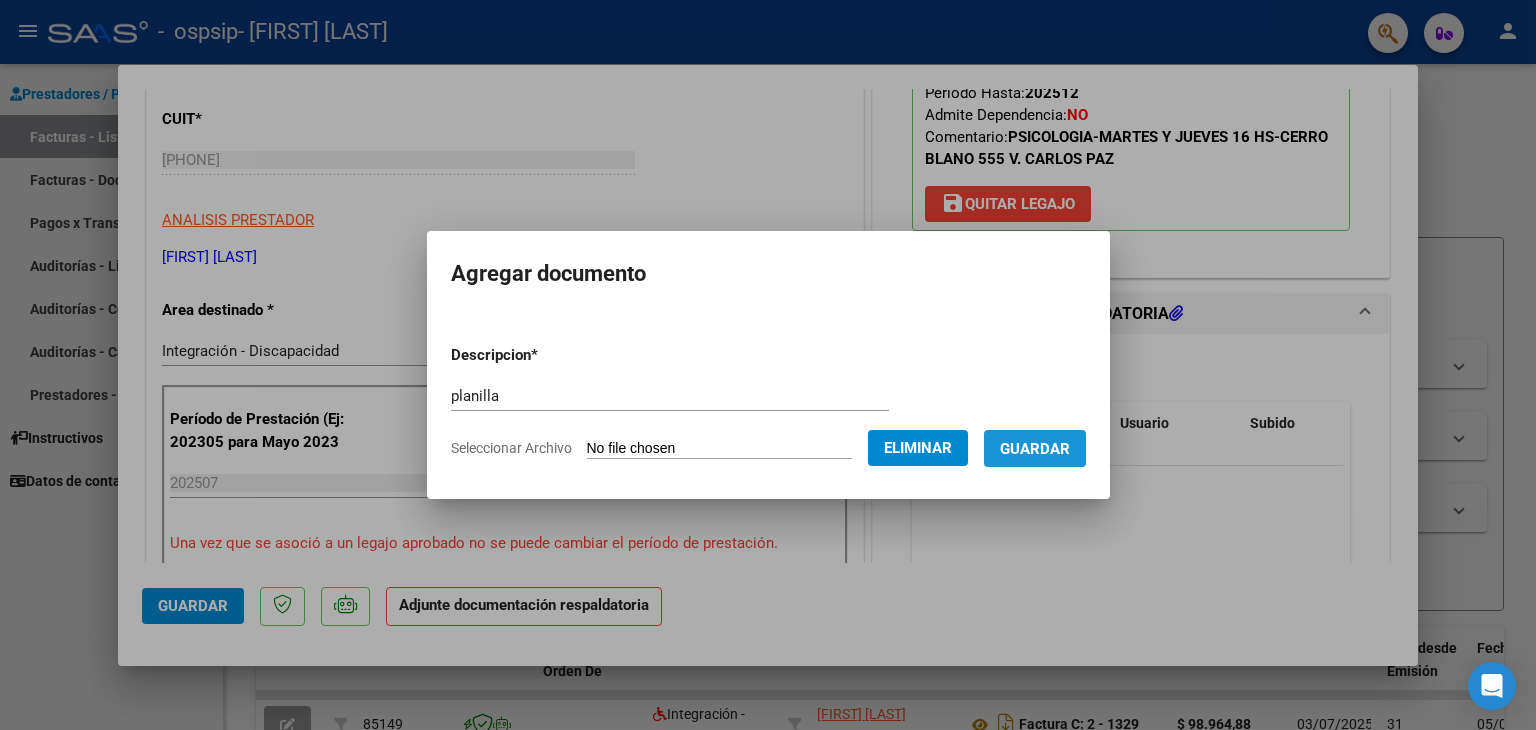 click on "Guardar" at bounding box center (1035, 449) 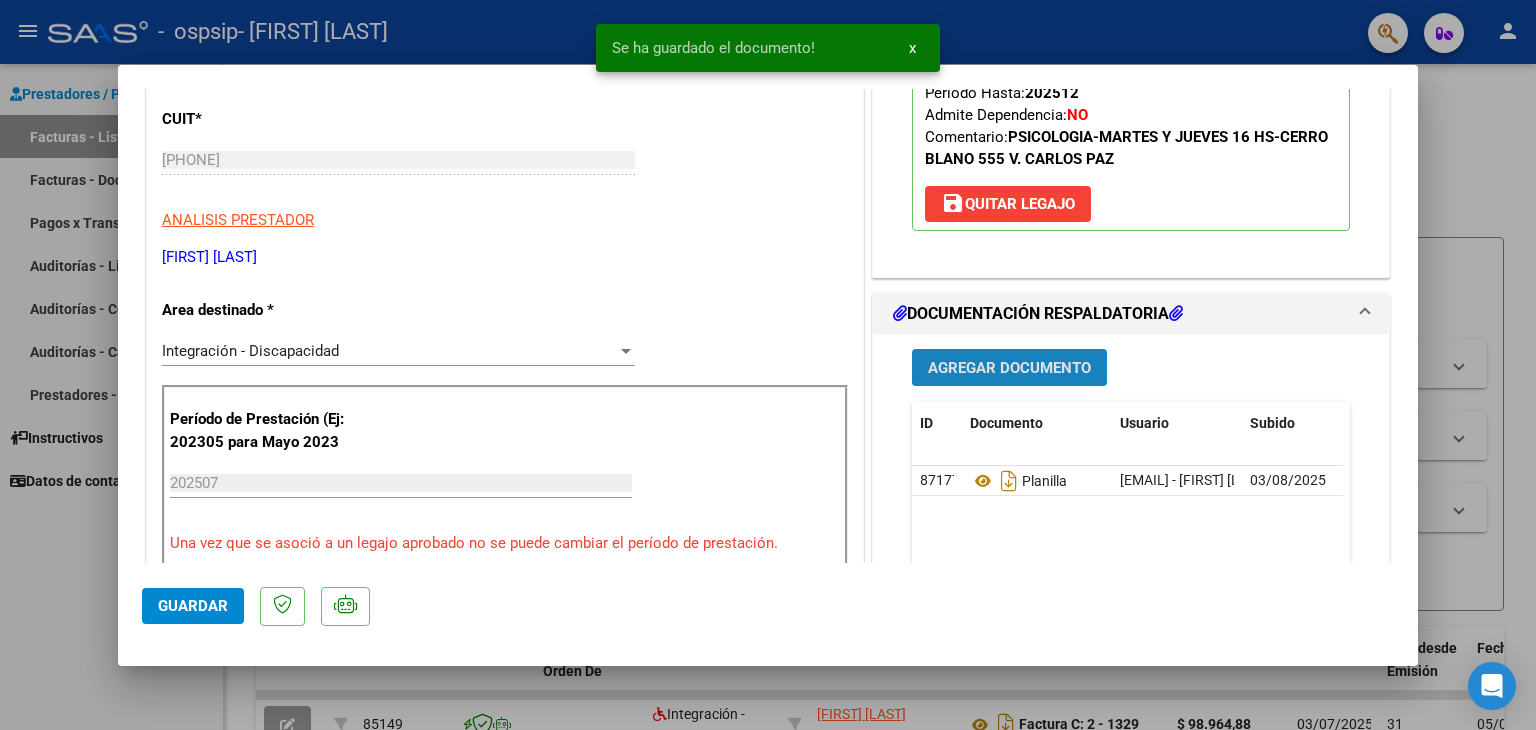 click on "Agregar Documento" at bounding box center [1009, 368] 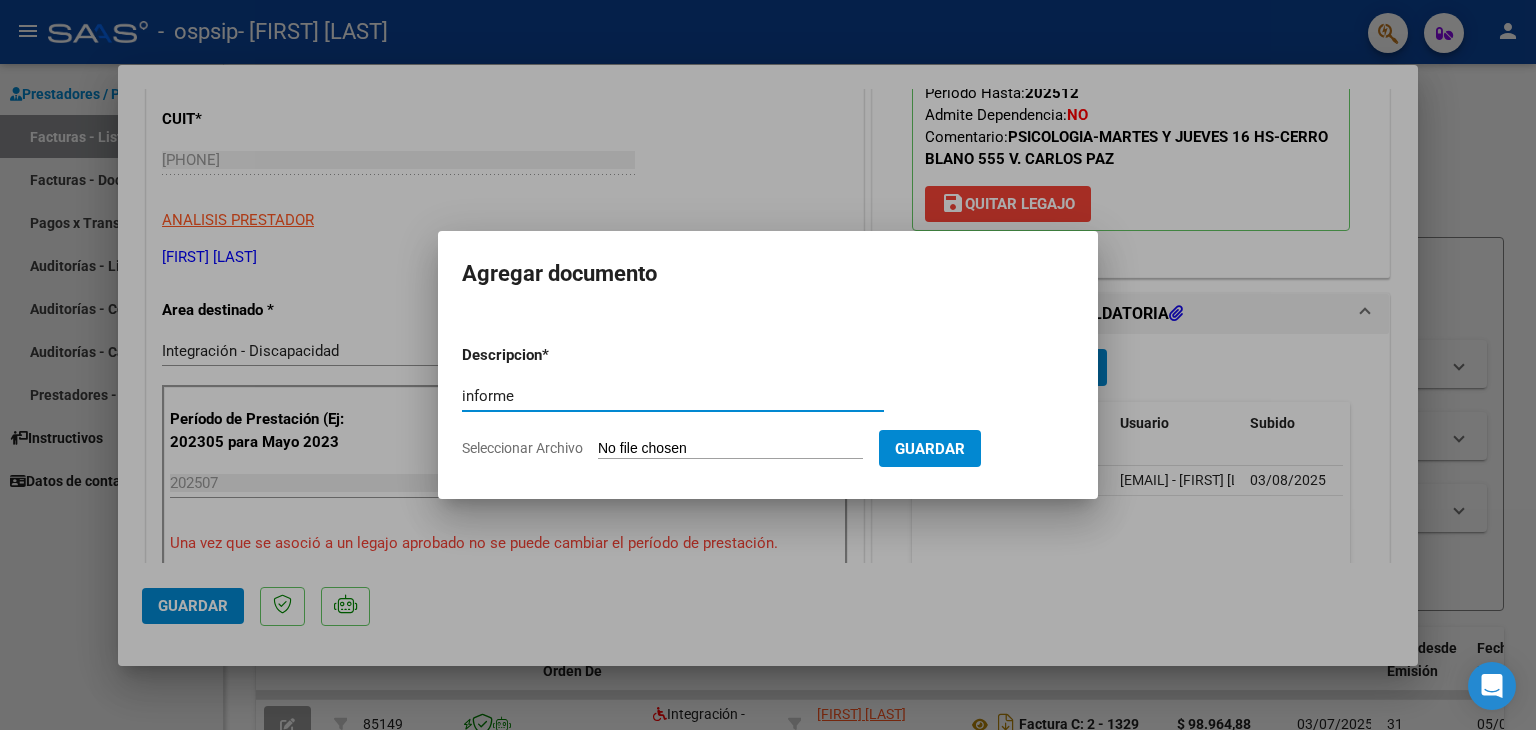 type on "informe" 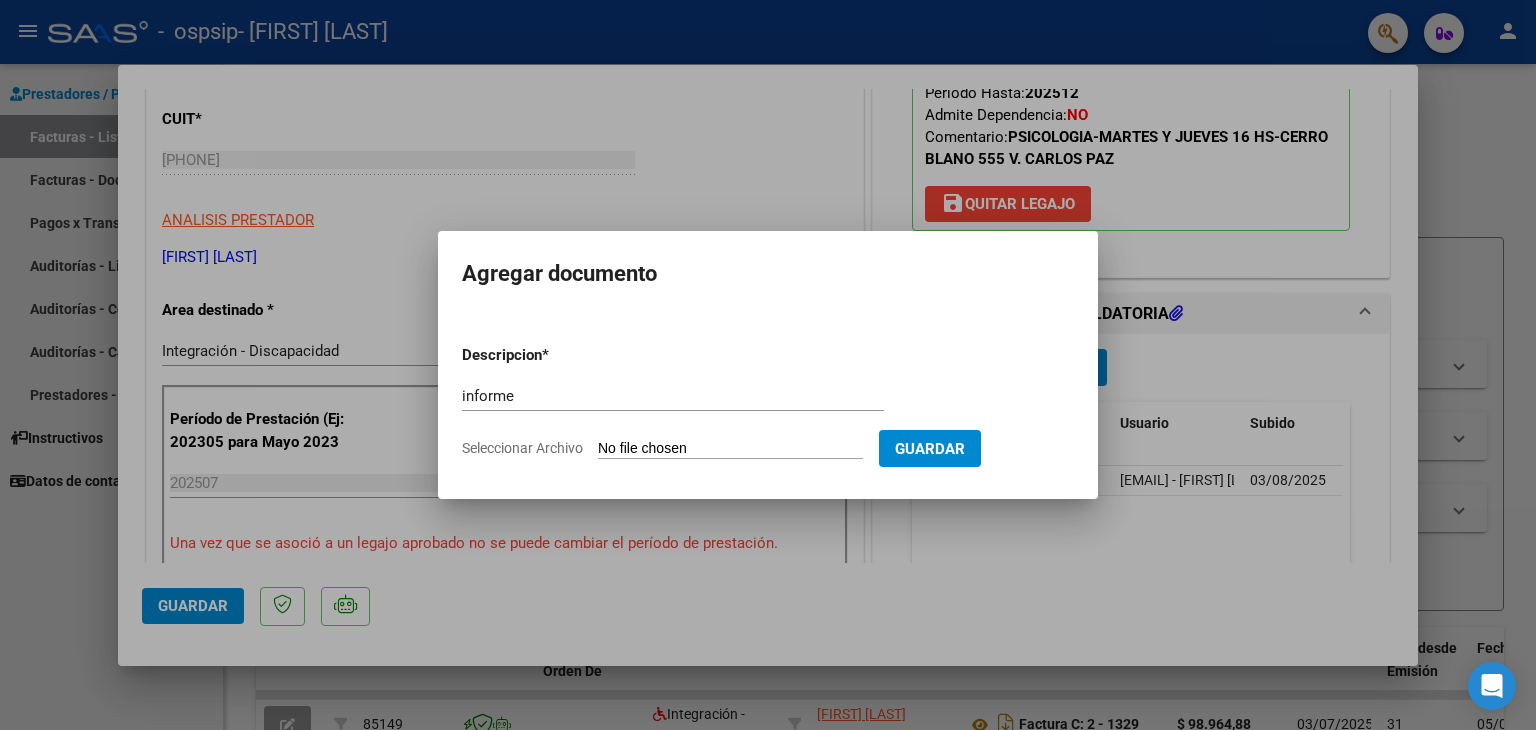 click on "Seleccionar Archivo" at bounding box center (730, 449) 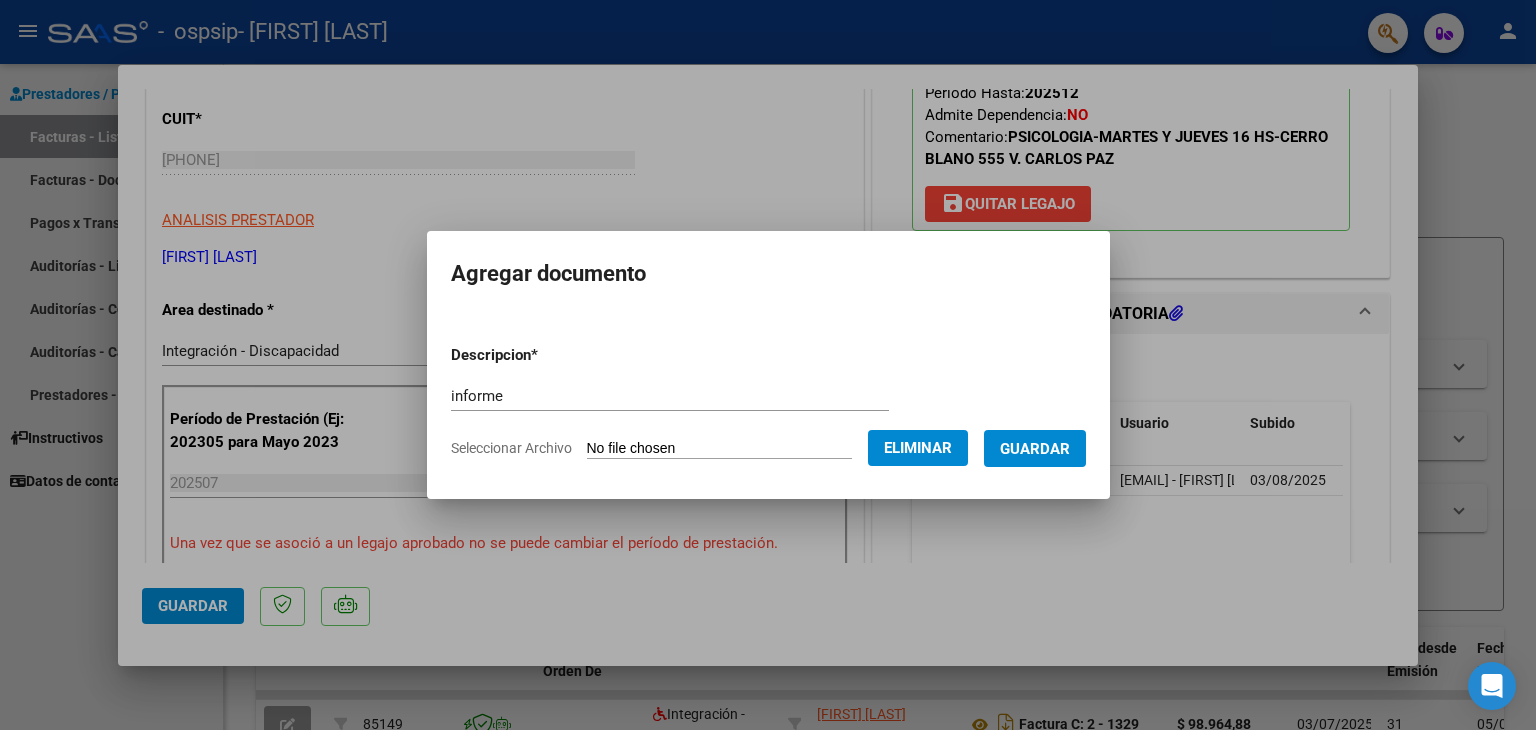 click on "Guardar" at bounding box center (1035, 449) 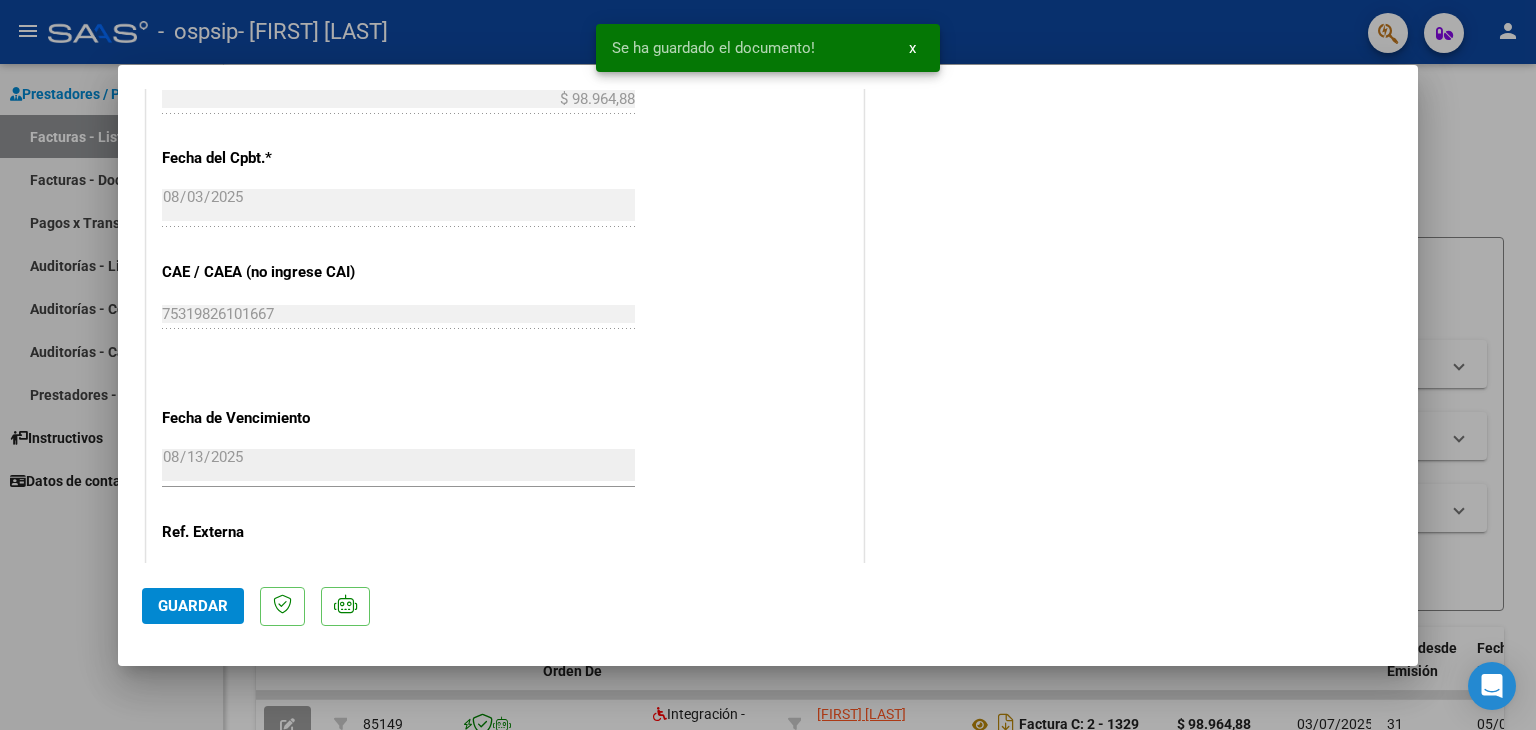 scroll, scrollTop: 1313, scrollLeft: 0, axis: vertical 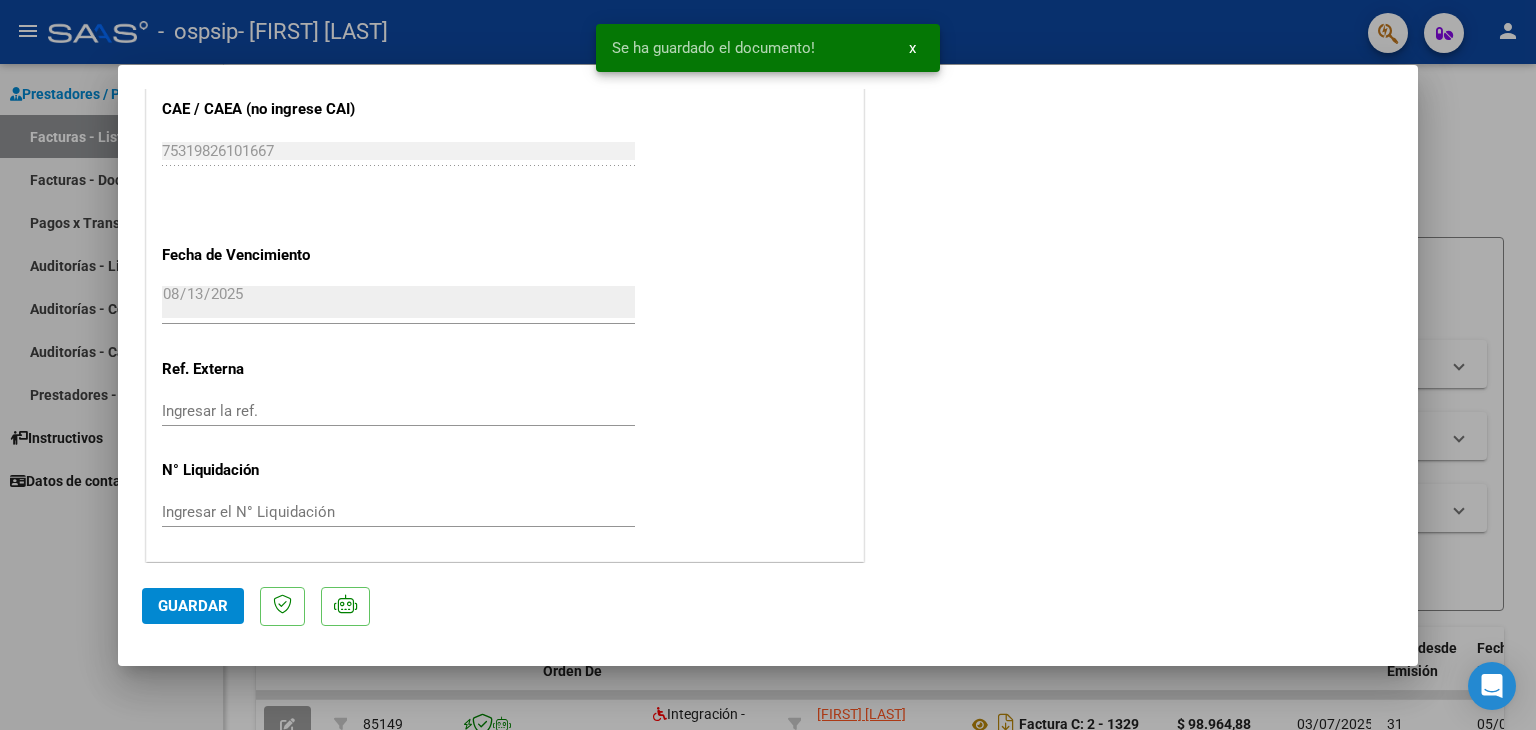 click on "Guardar" 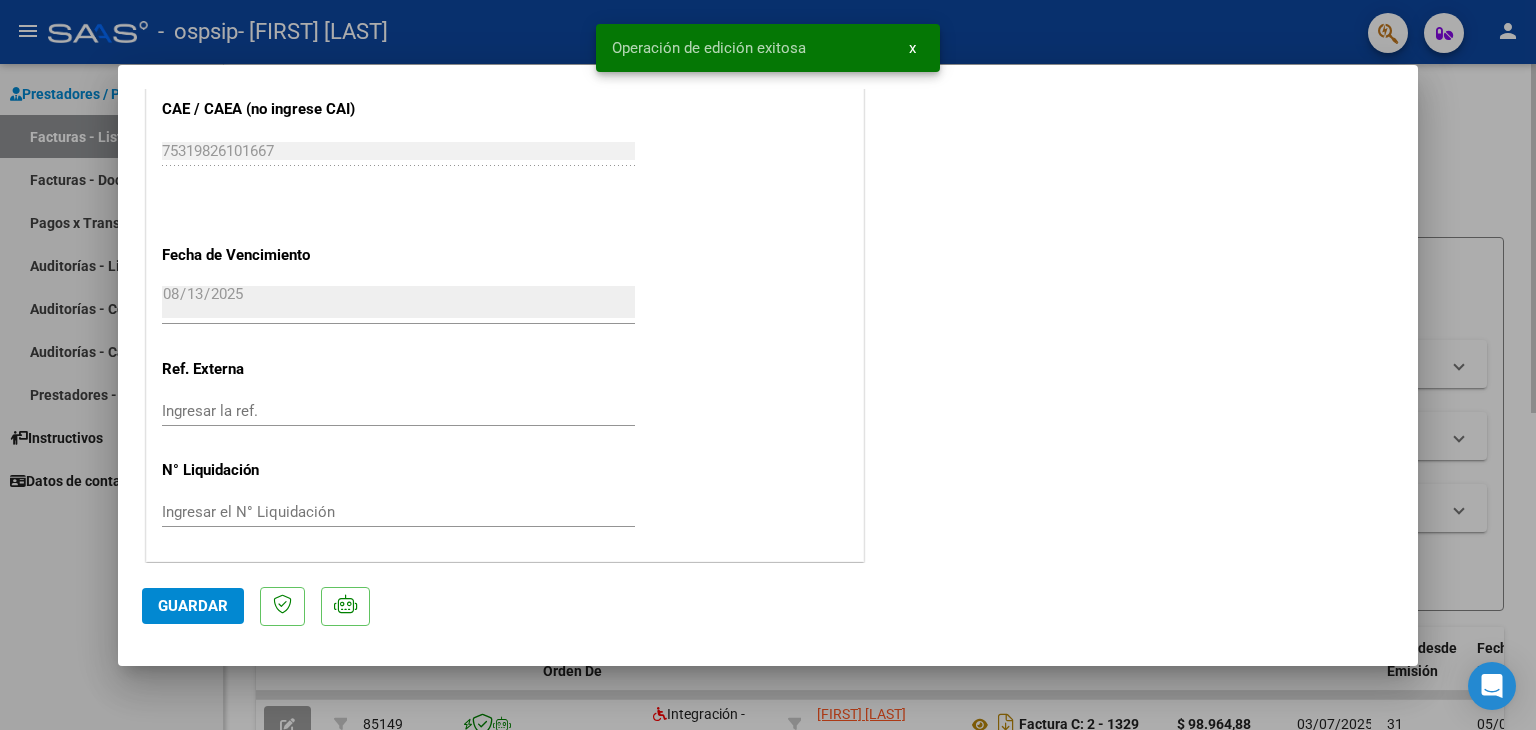 click at bounding box center (768, 365) 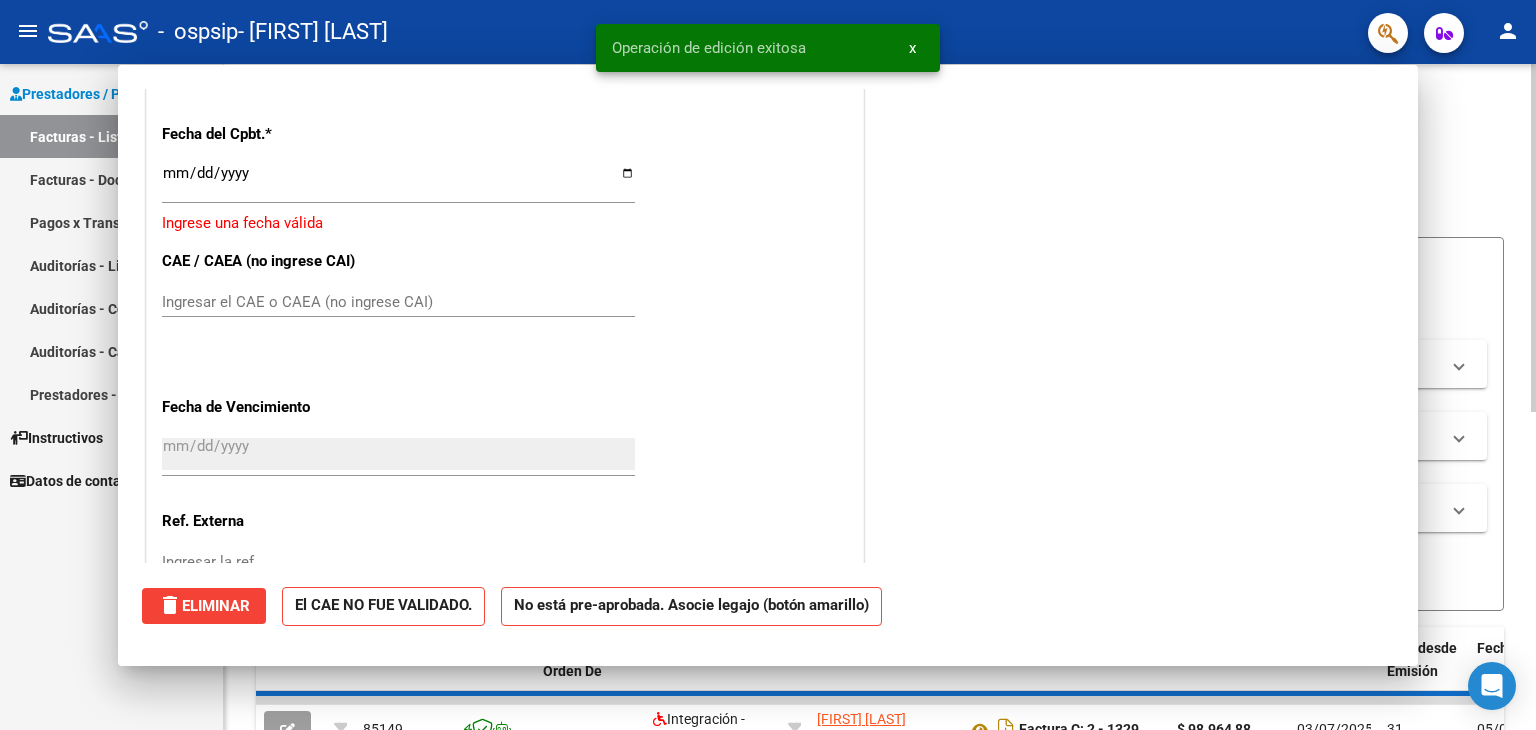 scroll, scrollTop: 1464, scrollLeft: 0, axis: vertical 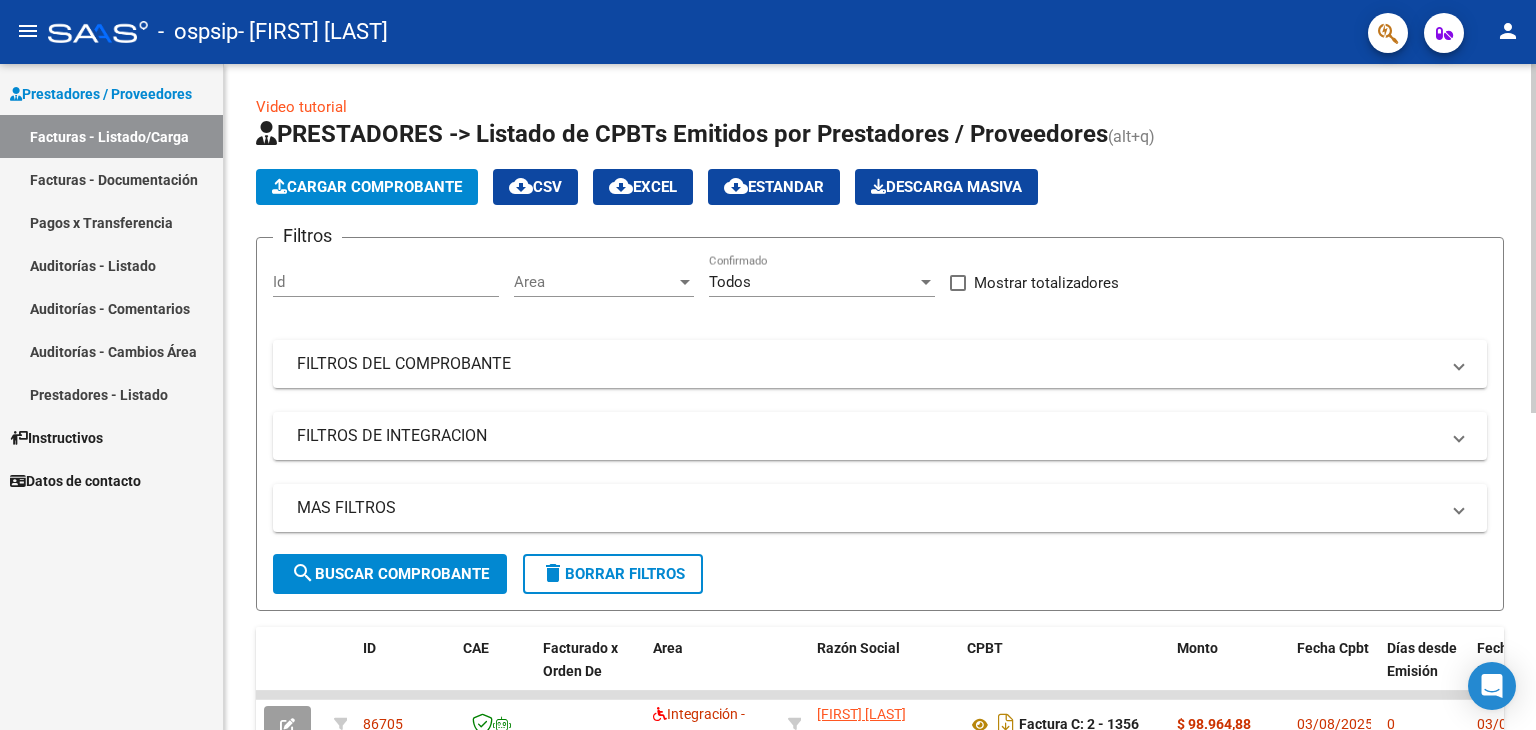 click on "Cargar Comprobante" 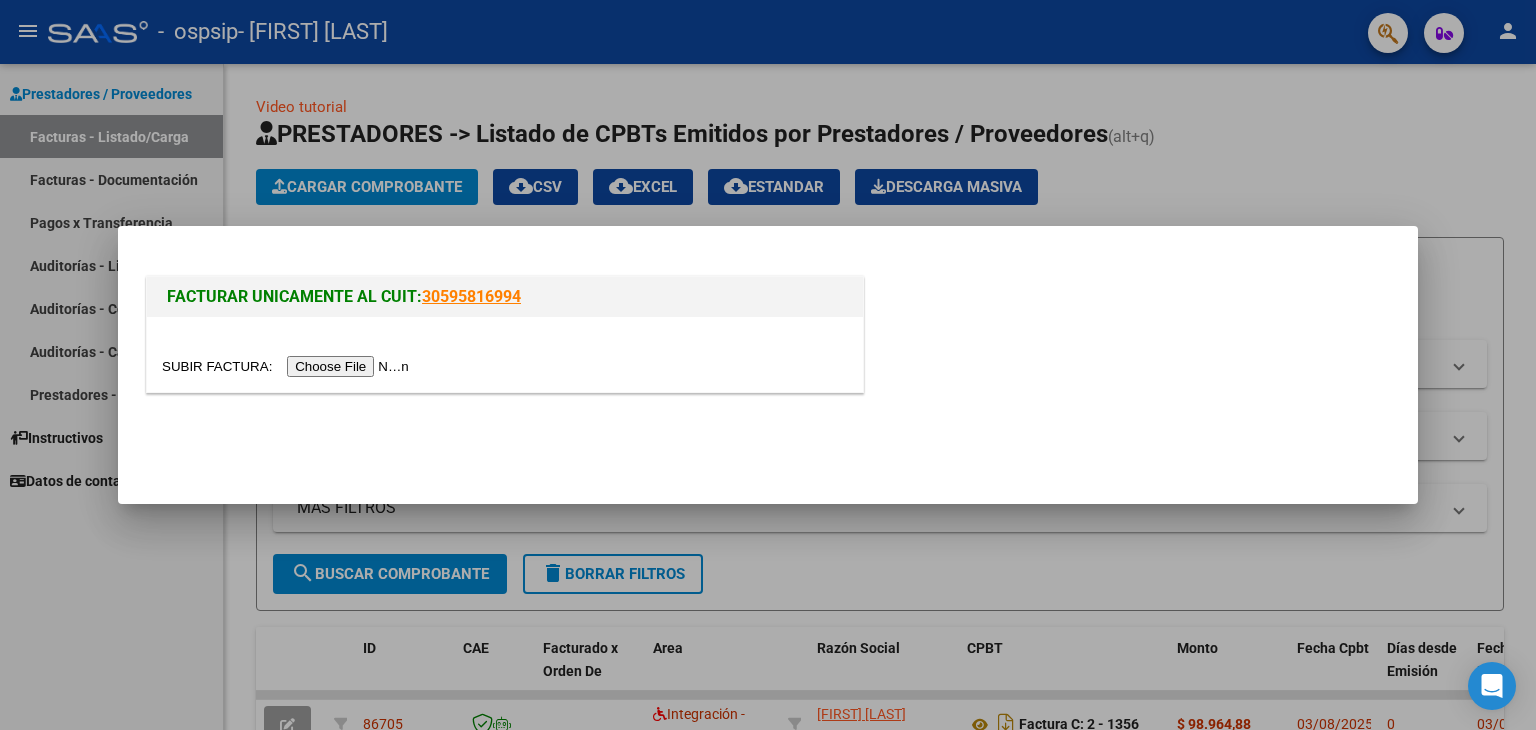 click at bounding box center (288, 366) 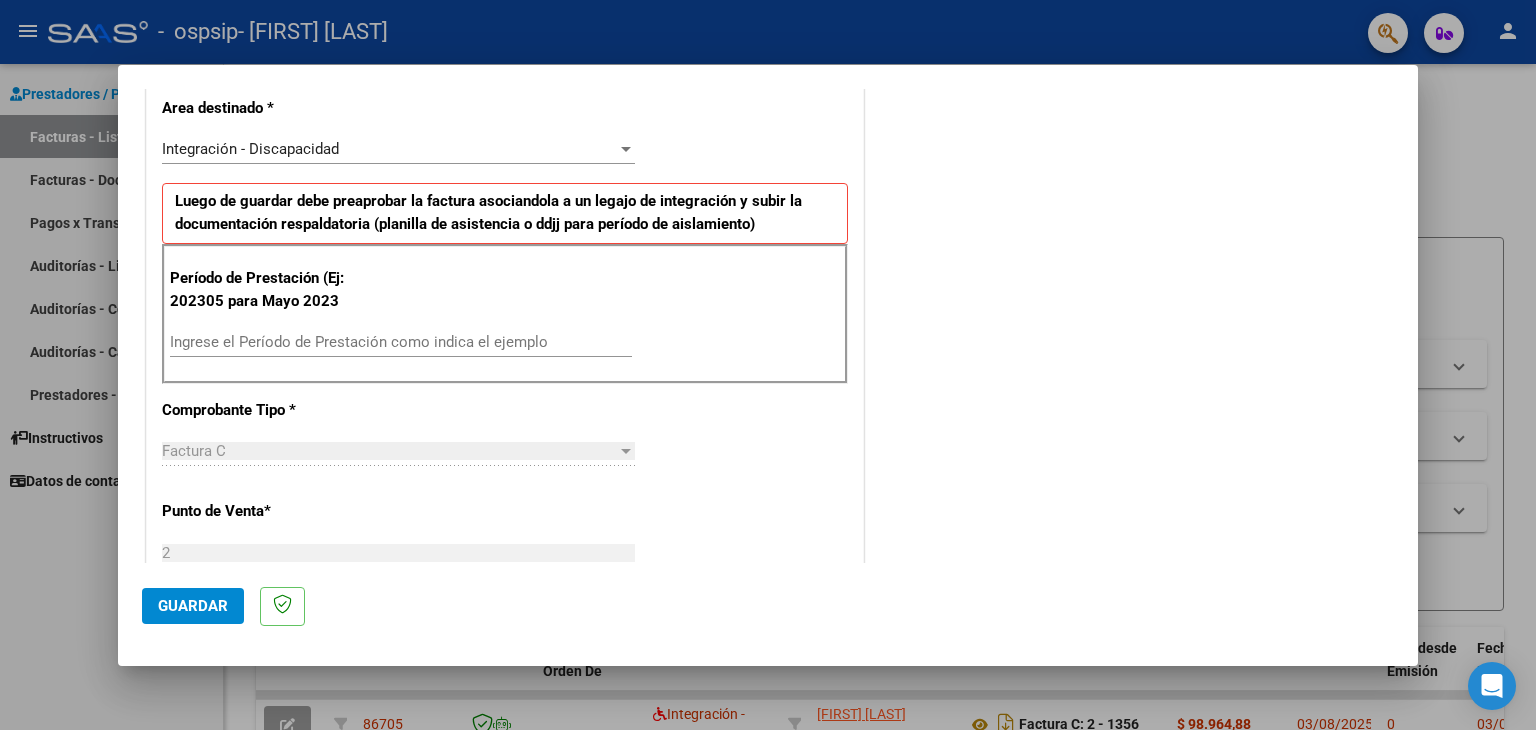 scroll, scrollTop: 500, scrollLeft: 0, axis: vertical 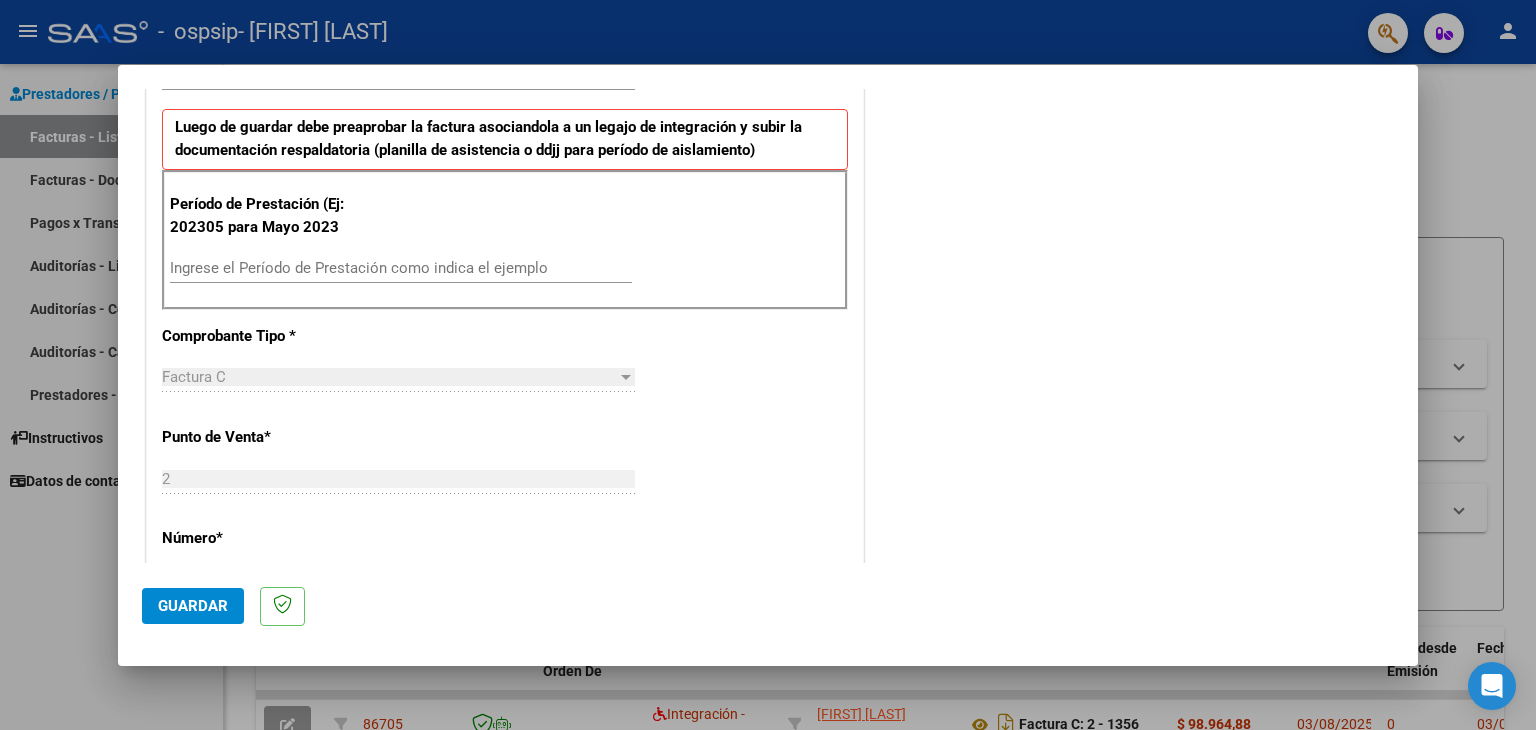 click on "Ingrese el Período de Prestación como indica el ejemplo" at bounding box center (401, 268) 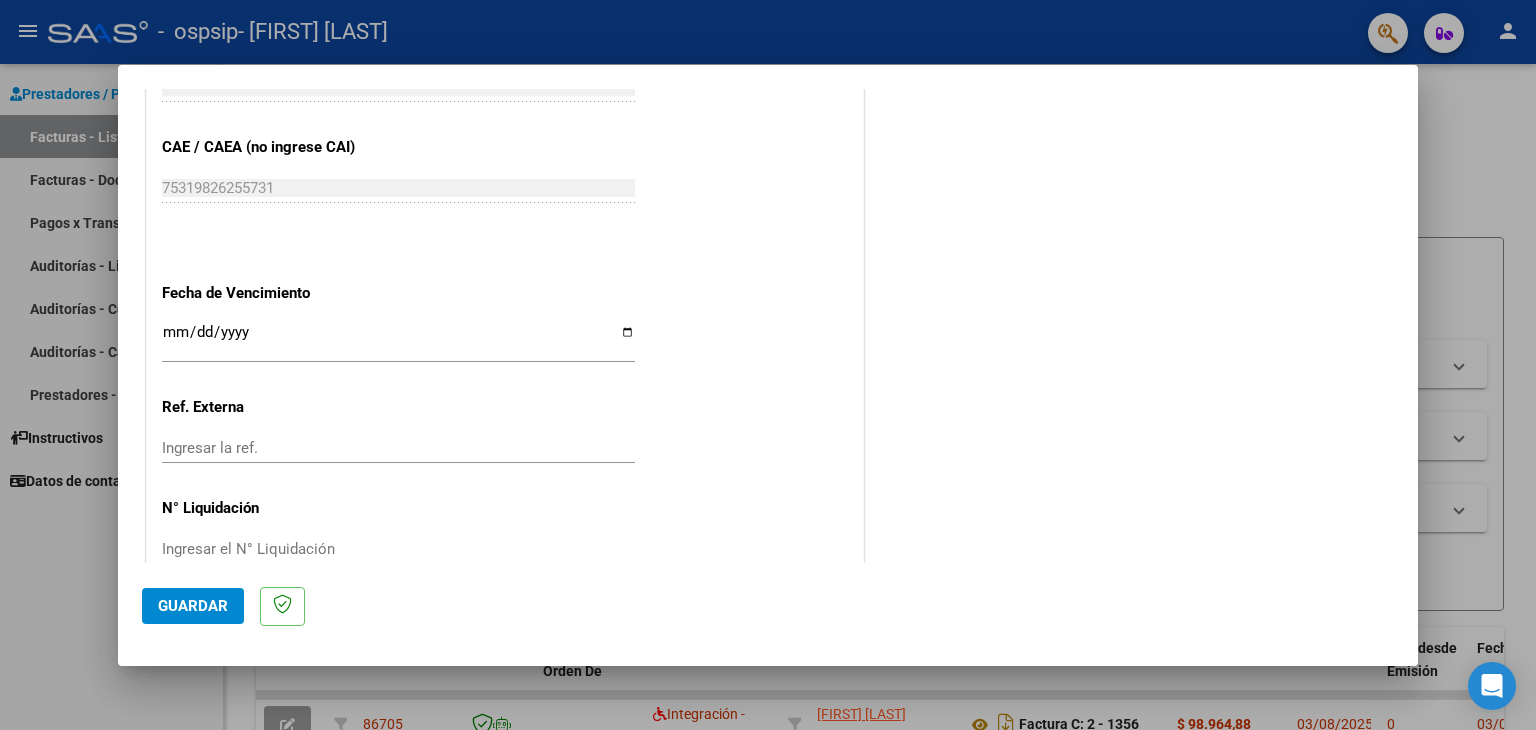scroll, scrollTop: 1245, scrollLeft: 0, axis: vertical 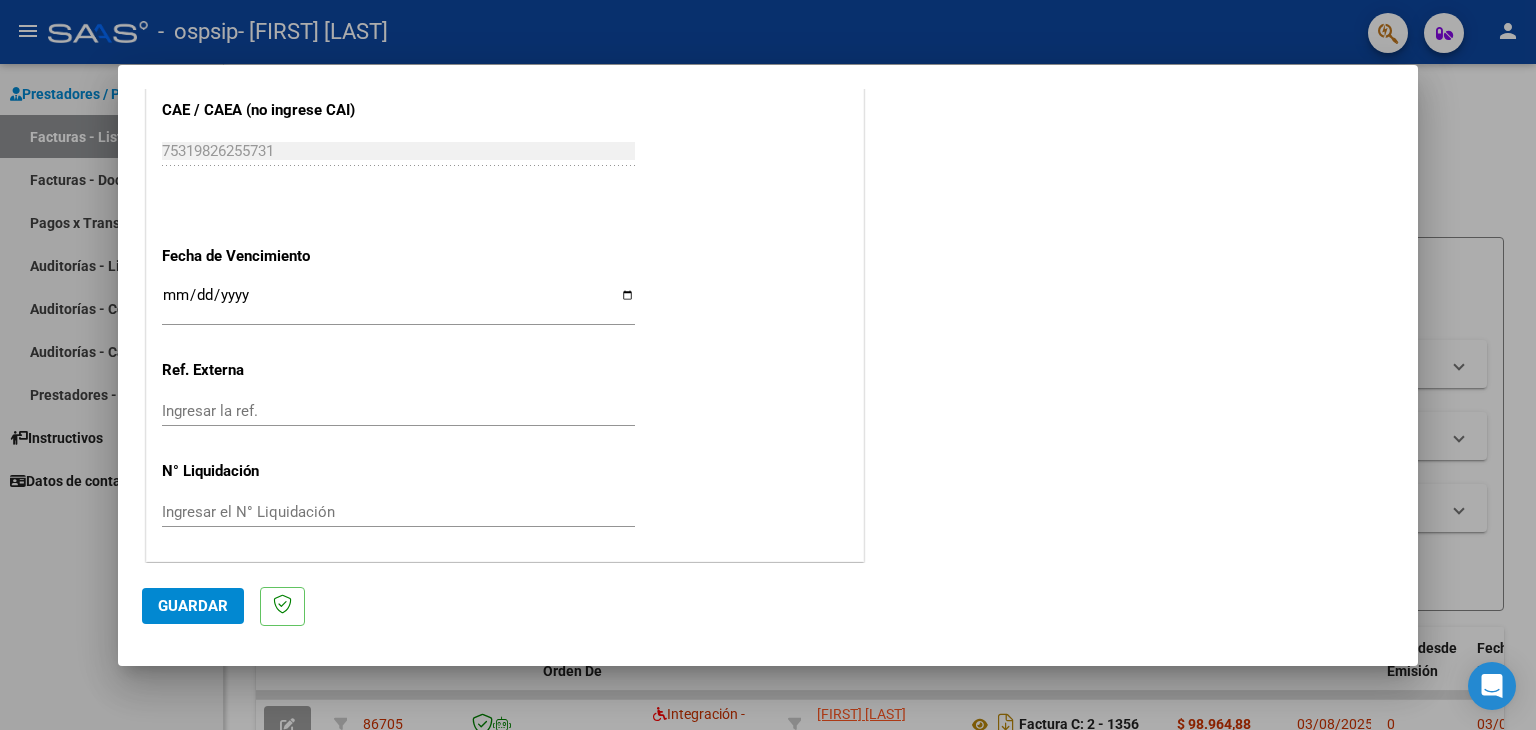 type on "202507" 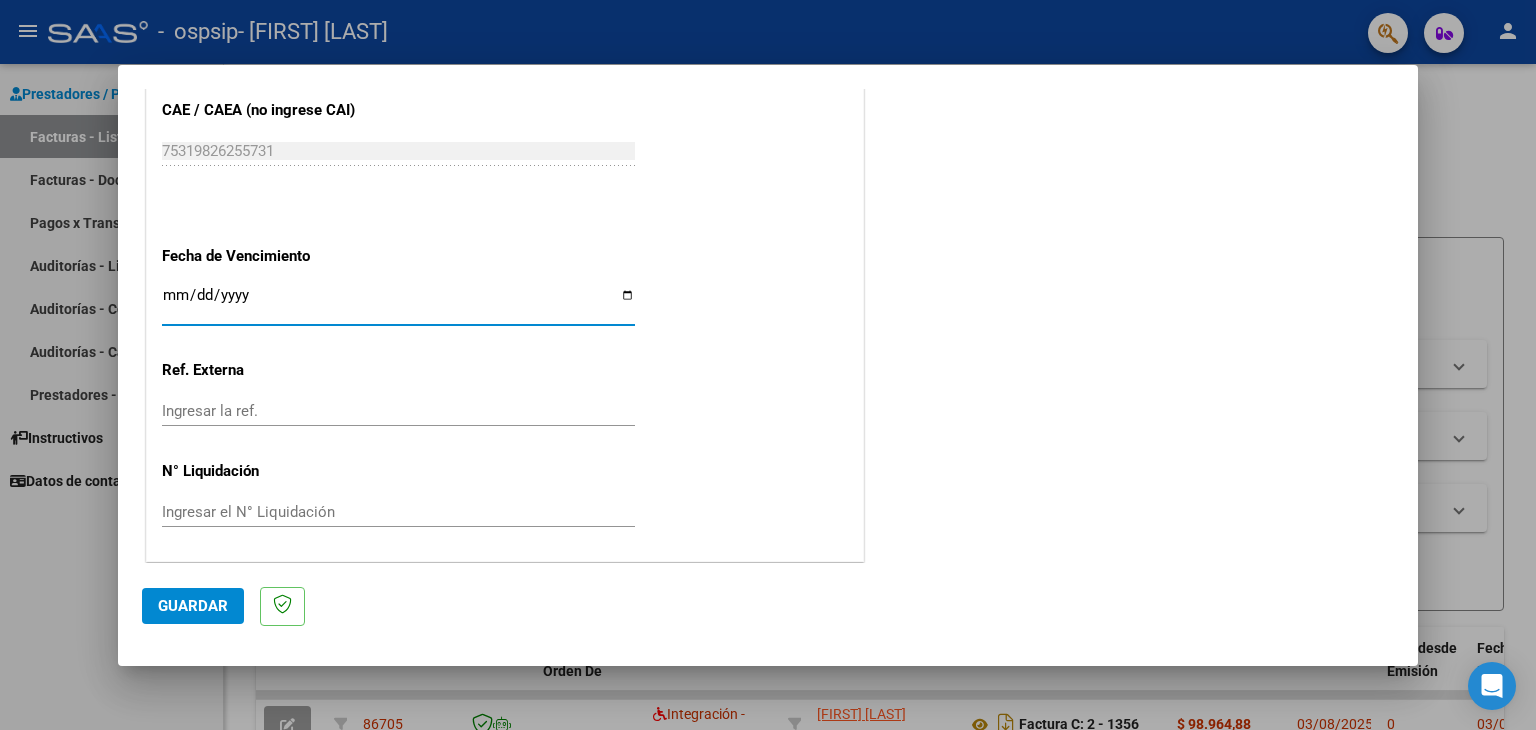 click on "Ingresar la fecha" at bounding box center (398, 303) 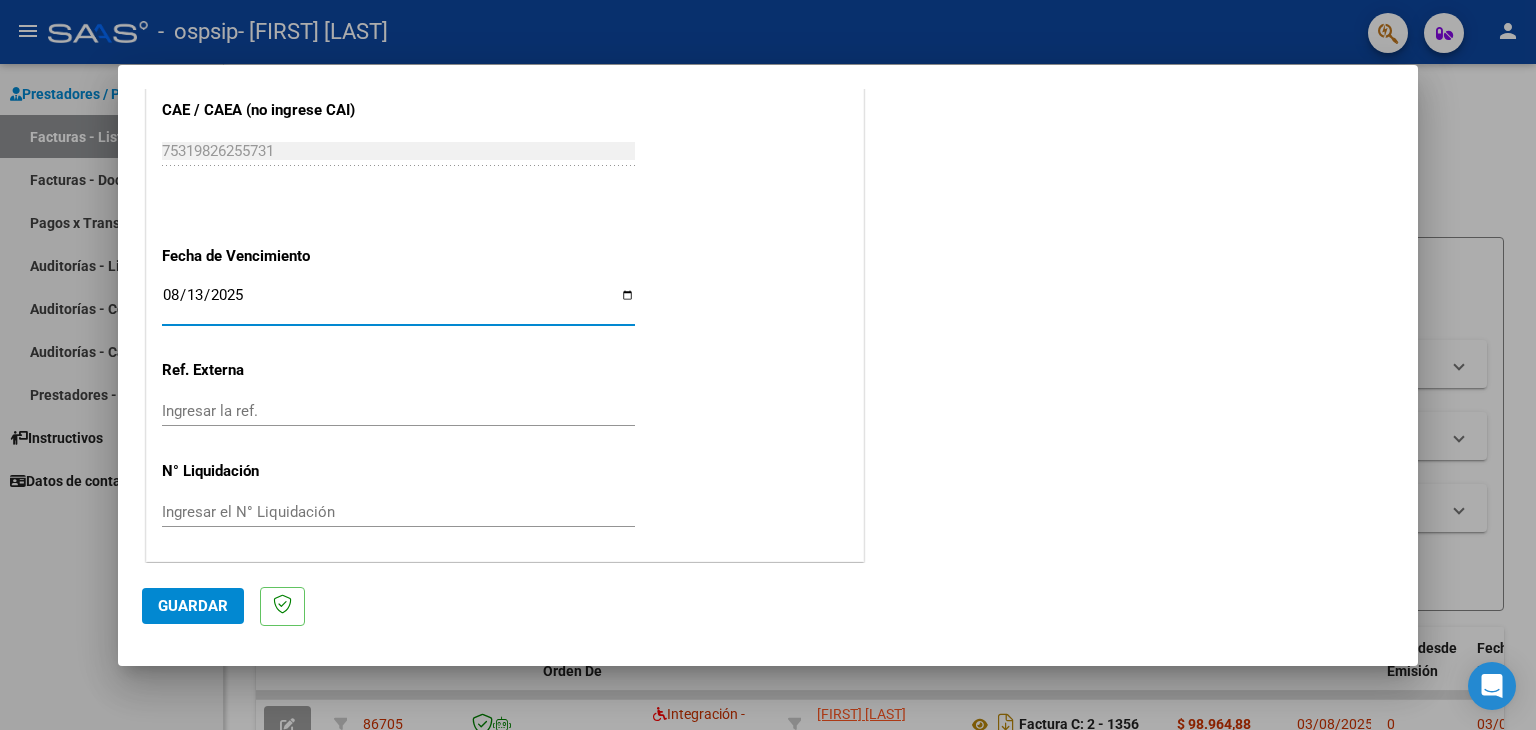 click on "Guardar" 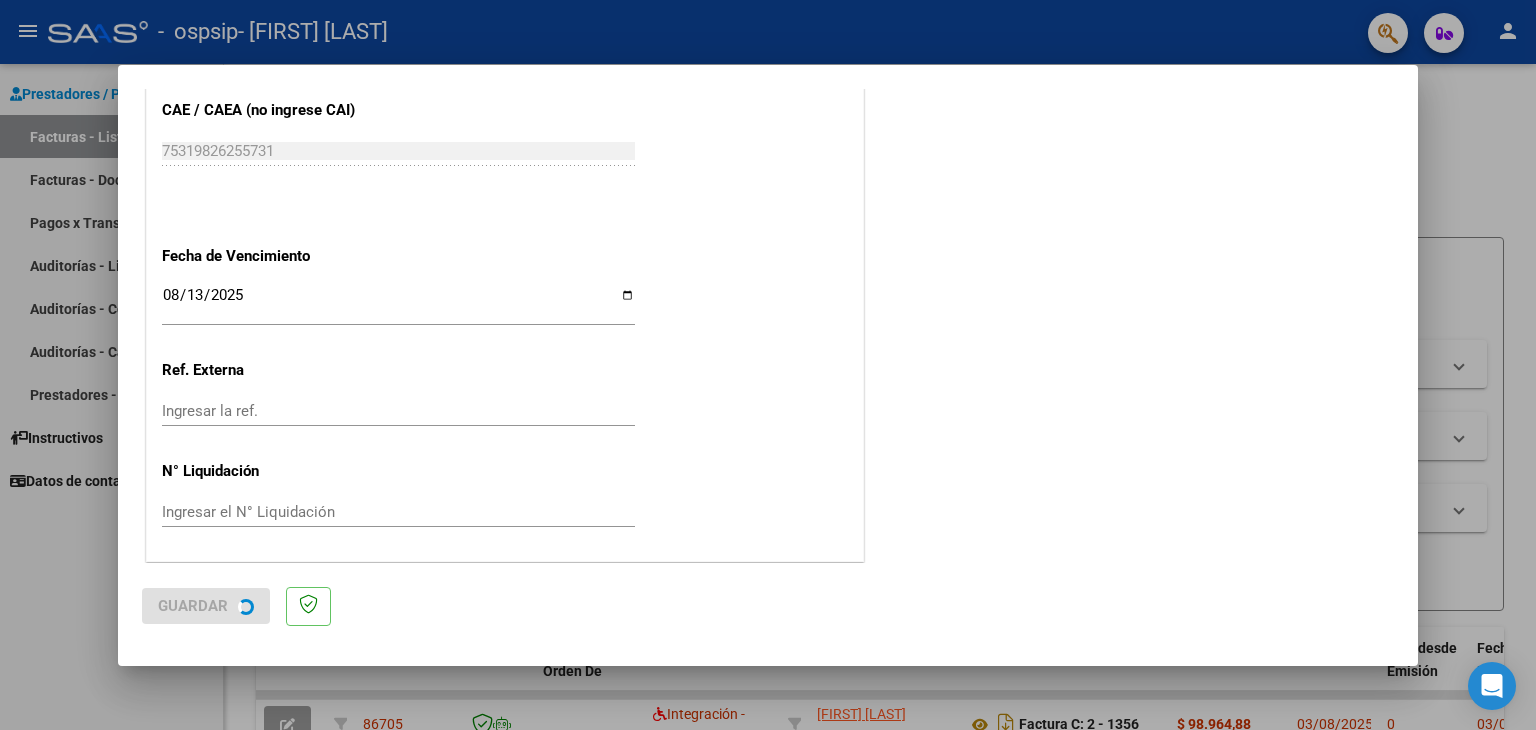 scroll, scrollTop: 0, scrollLeft: 0, axis: both 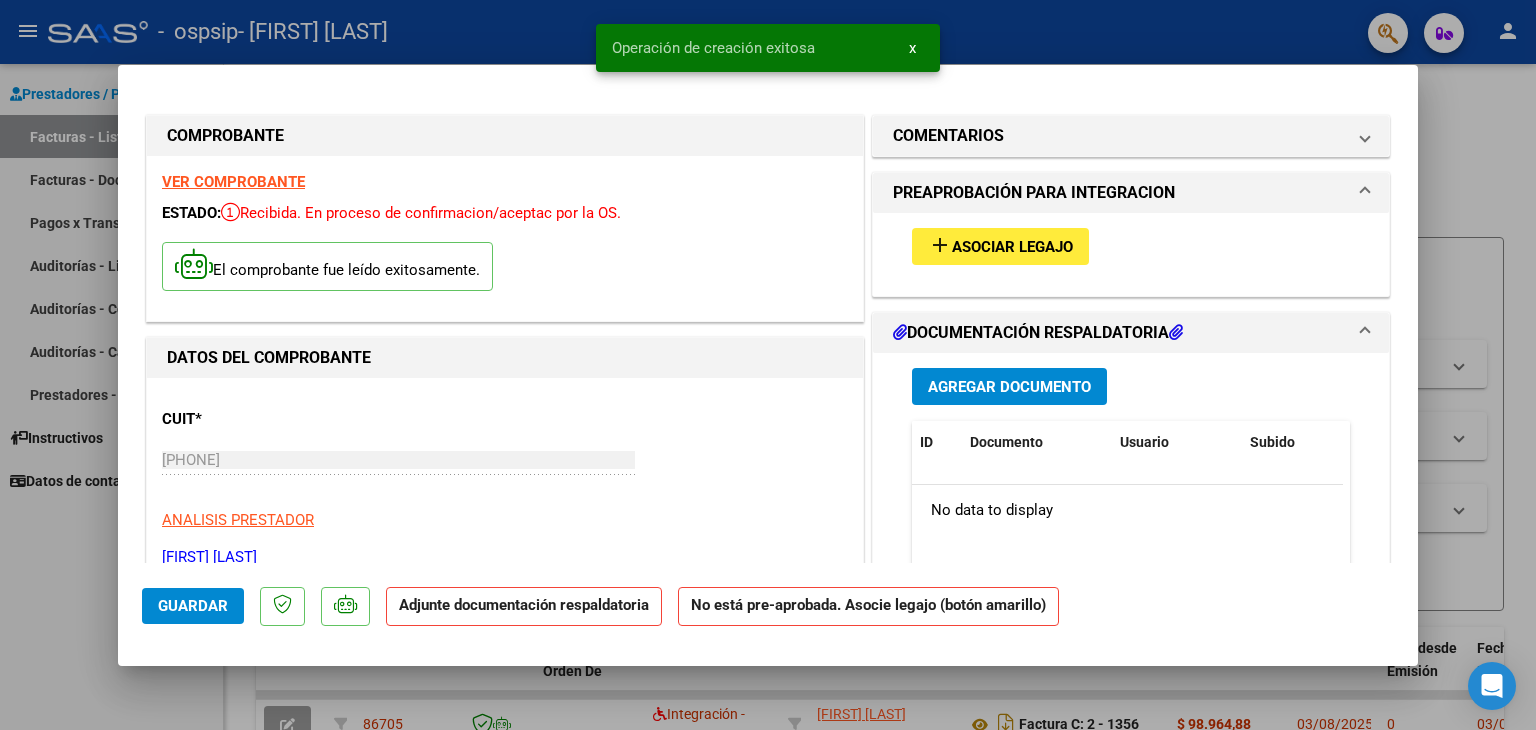 click on "Asociar Legajo" at bounding box center (1012, 247) 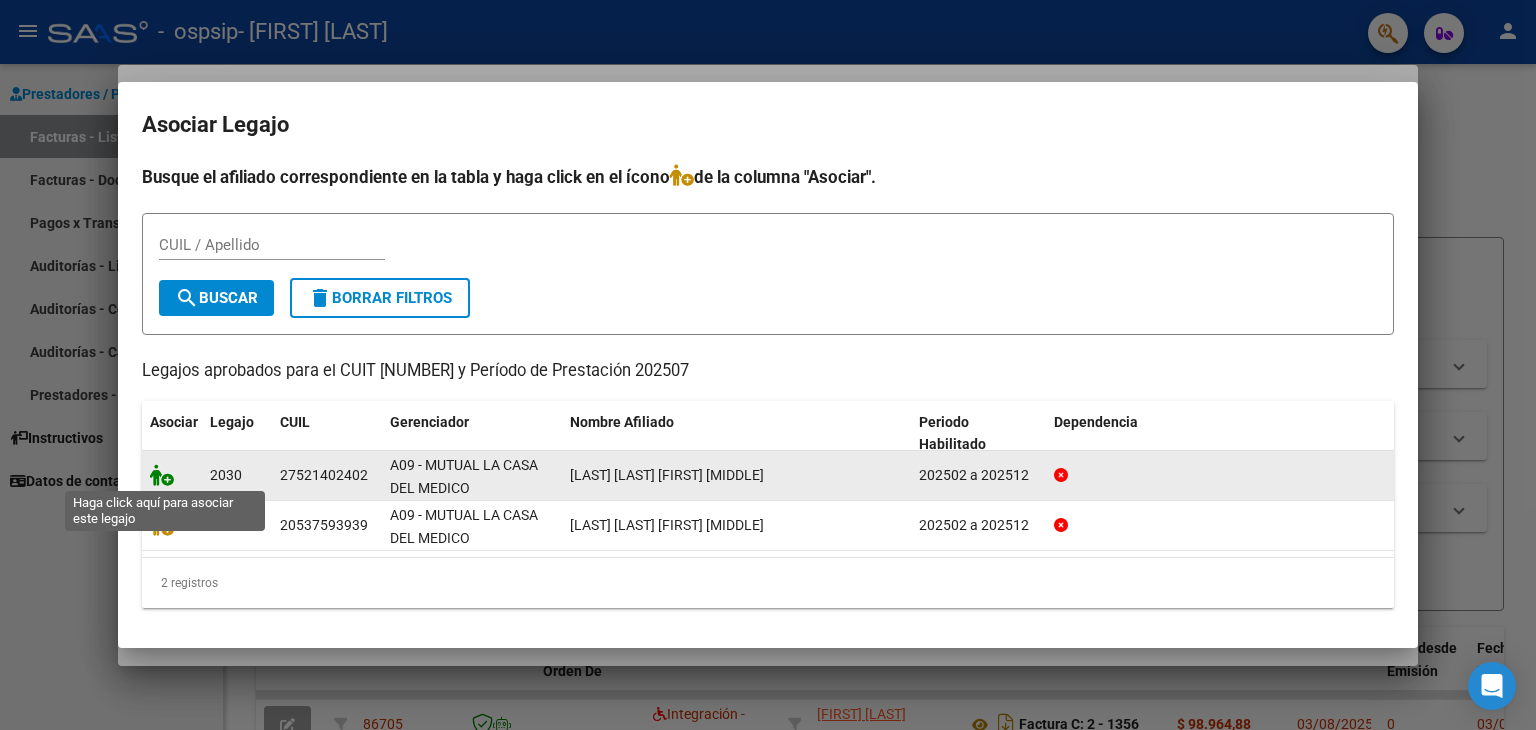click 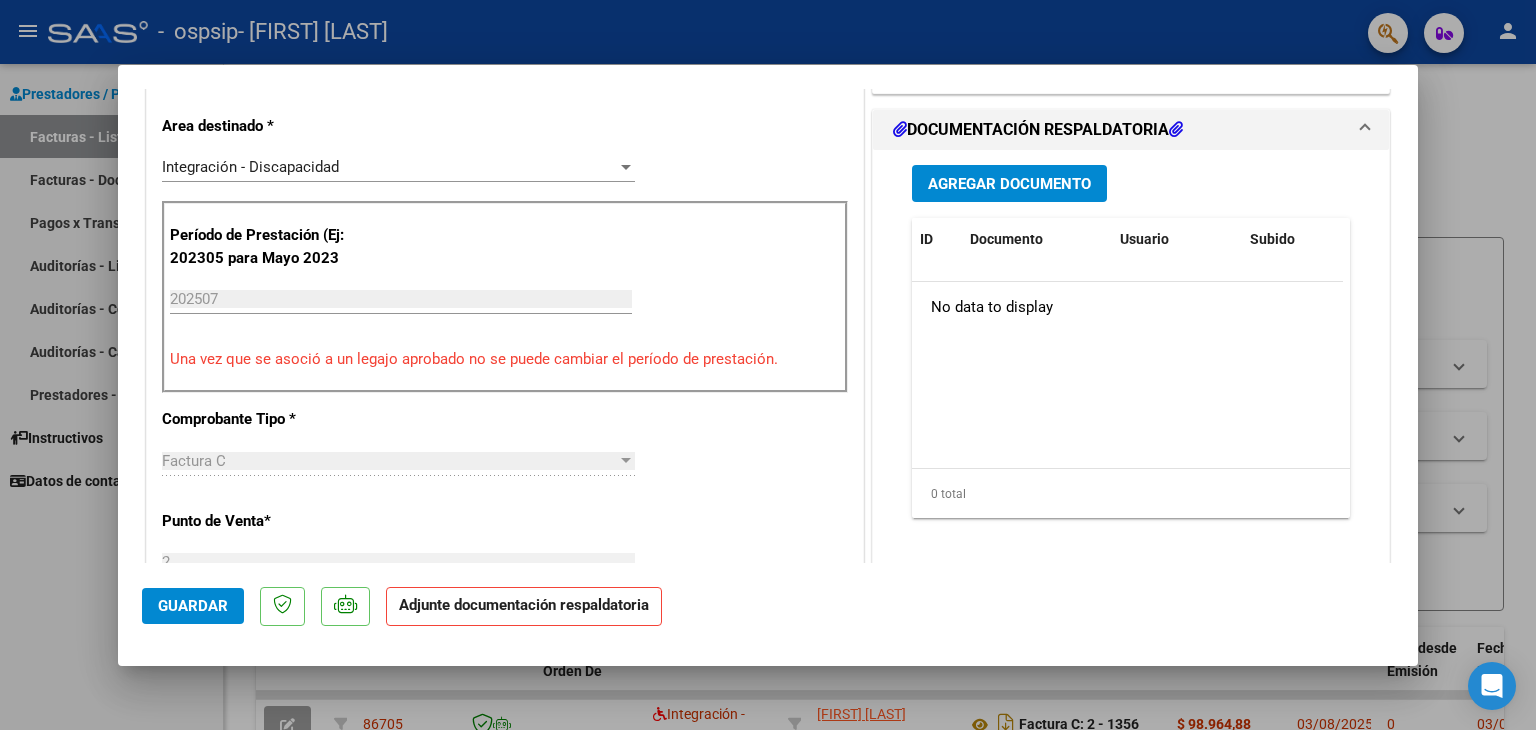 scroll, scrollTop: 500, scrollLeft: 0, axis: vertical 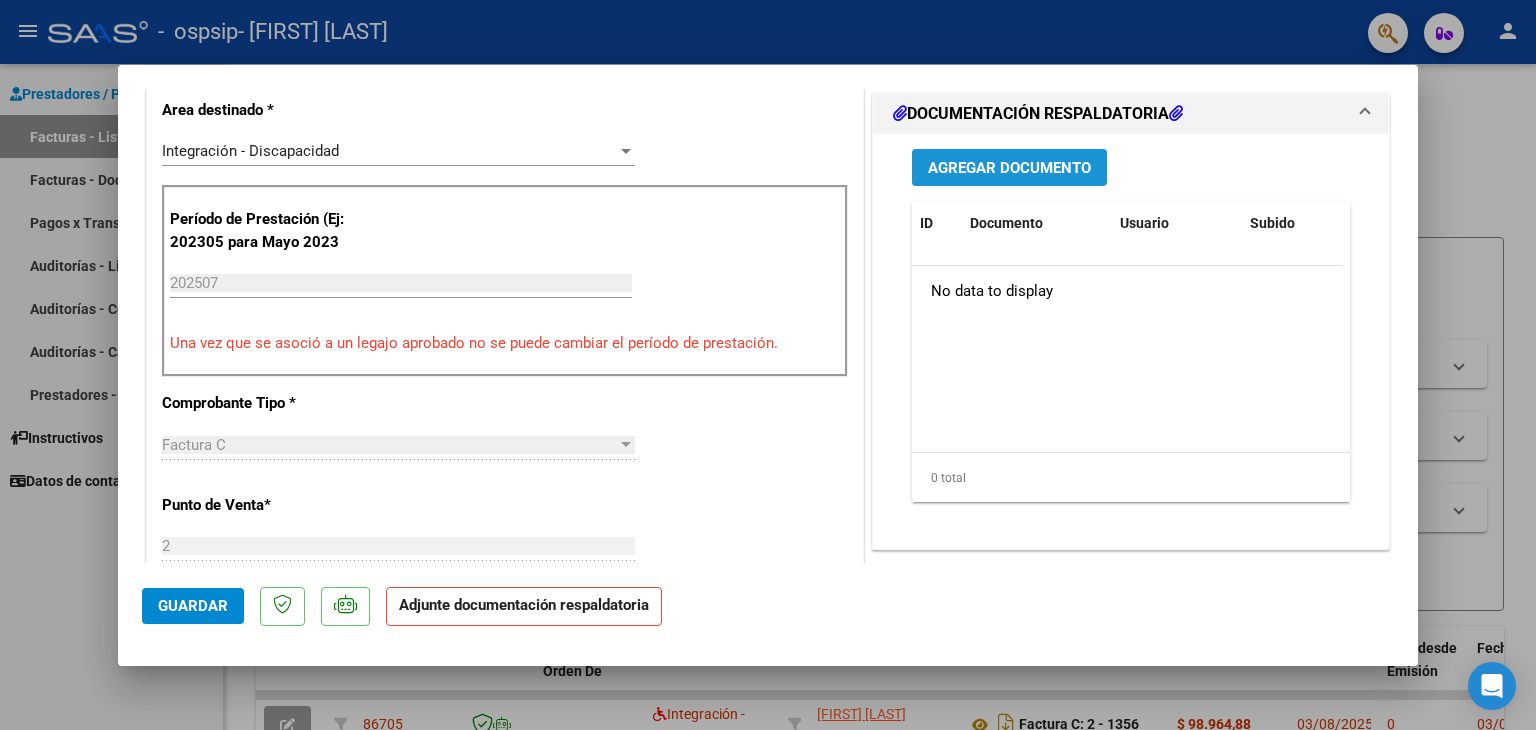 click on "Agregar Documento" at bounding box center (1009, 168) 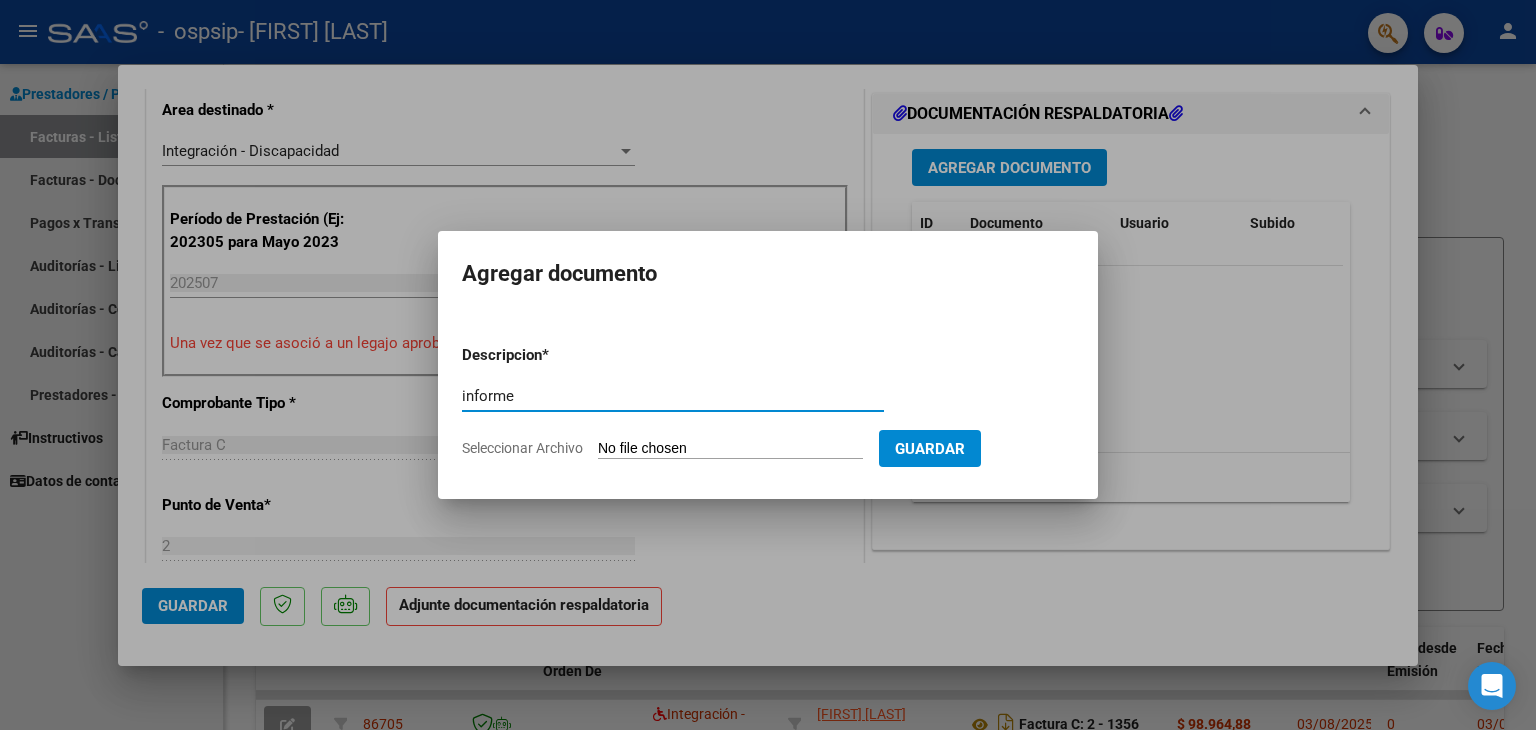 type on "informe" 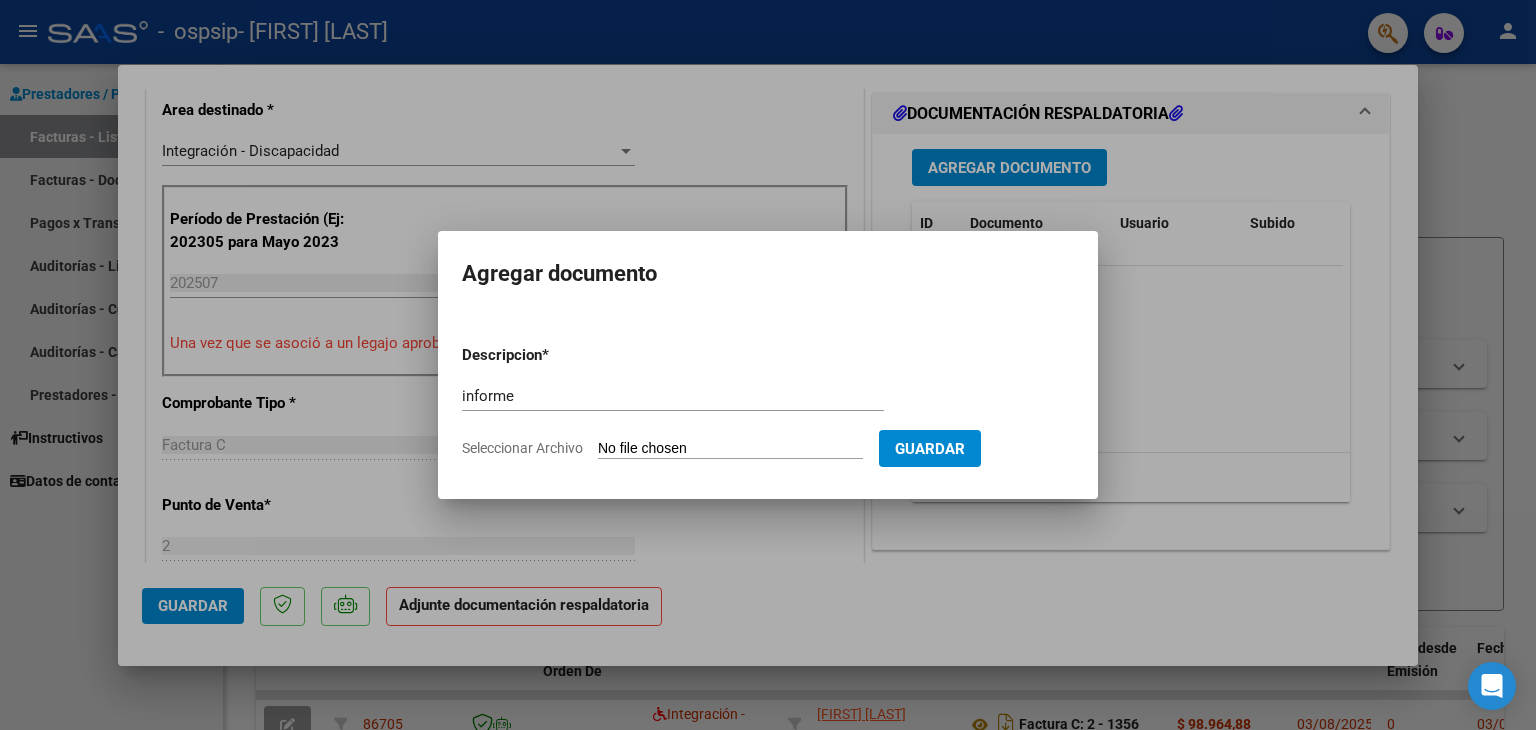 type on "C:\fakepath\[DOCUMENT_TYPE] [NAME] .pdf" 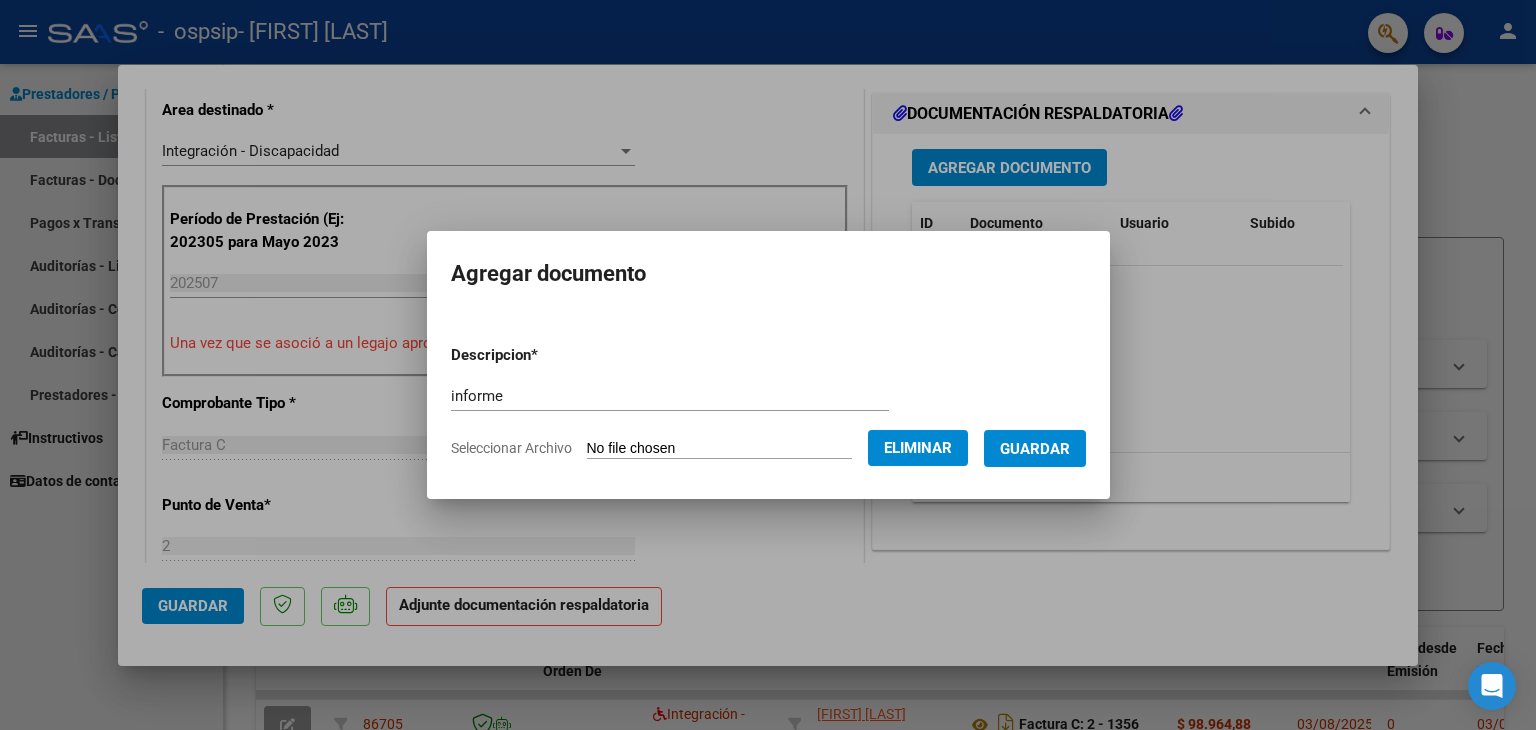 click on "Guardar" at bounding box center (1035, 448) 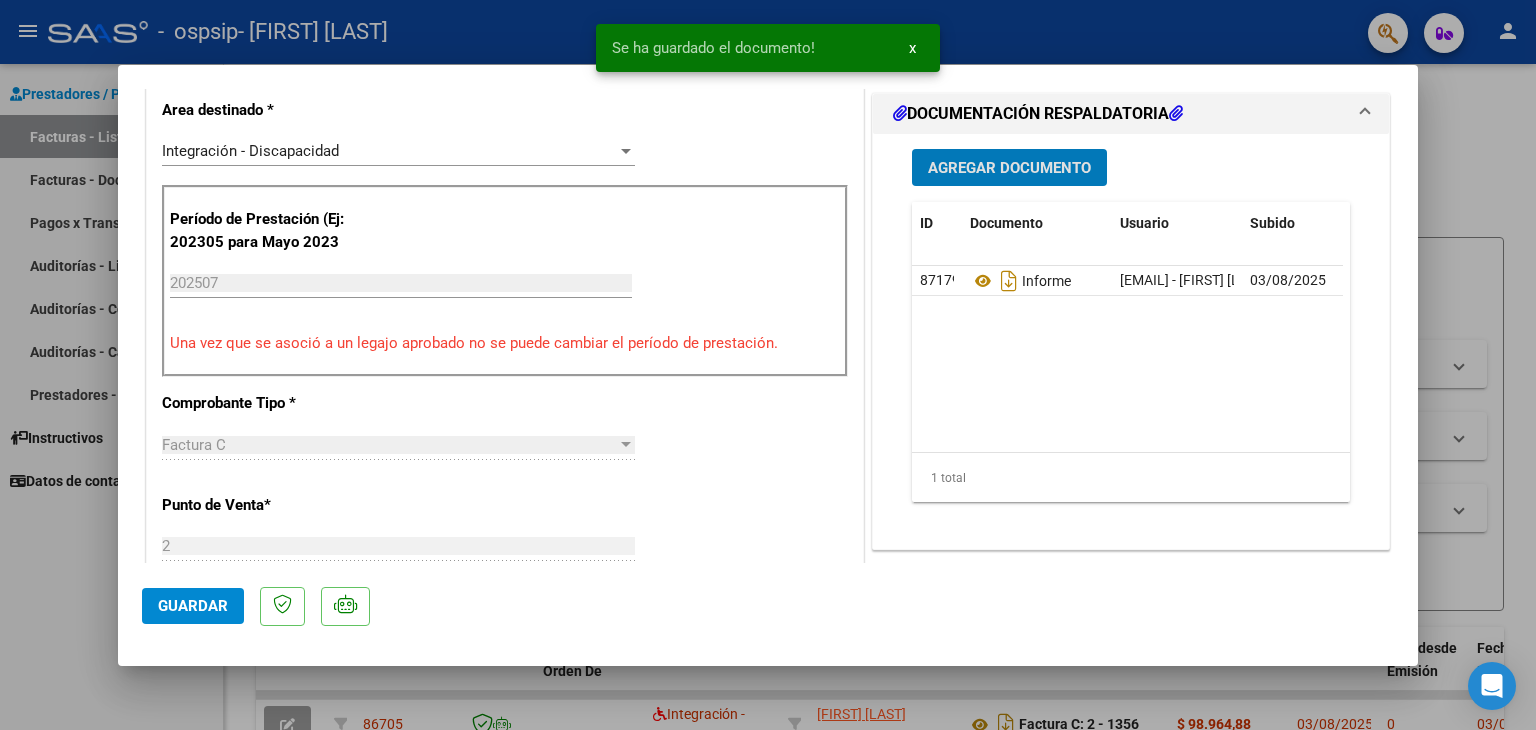 click on "Agregar Documento" at bounding box center [1009, 167] 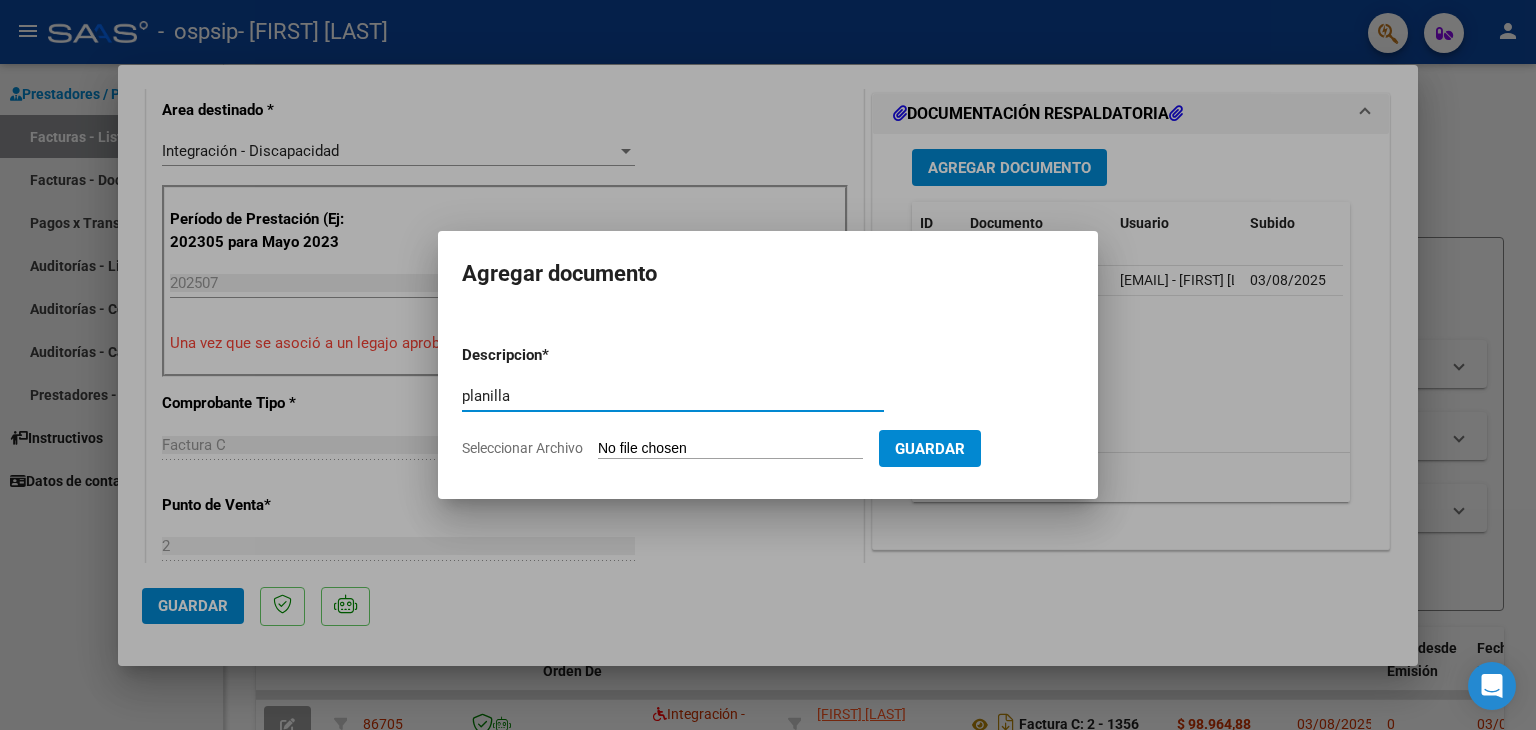 type on "planilla" 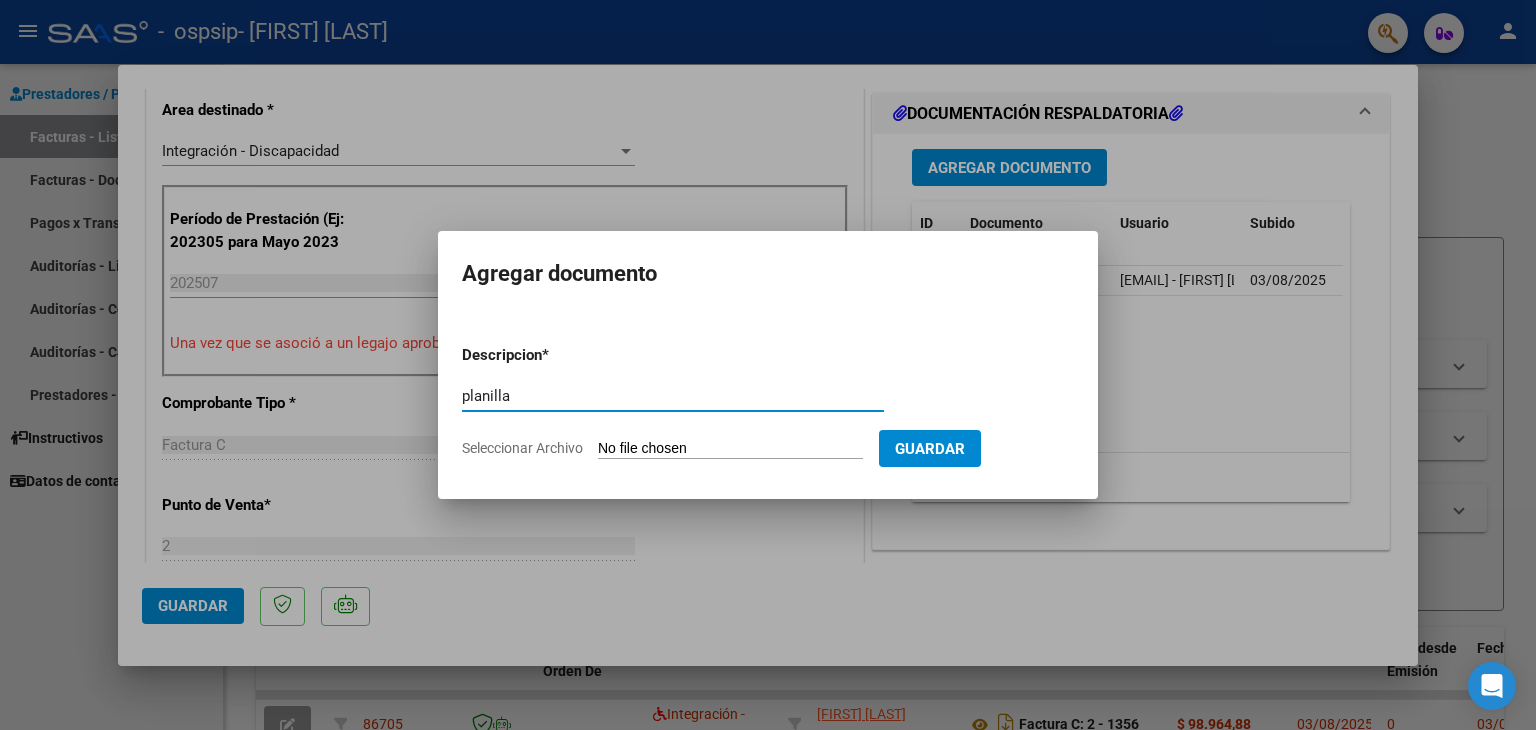 click on "Seleccionar Archivo" at bounding box center [730, 449] 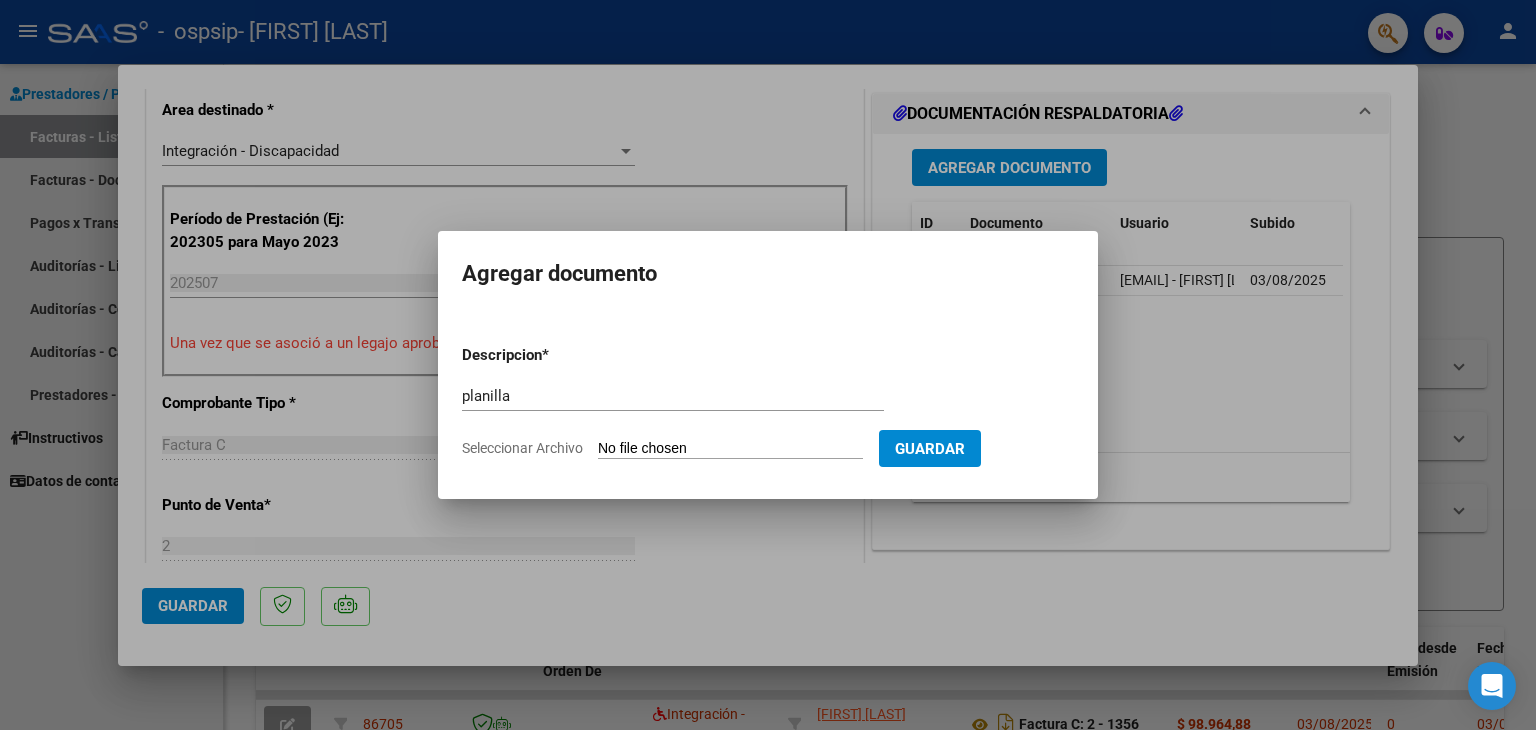 type on "C:\fakepath\[NAME] [LAST] [PROFESSION] .pdf" 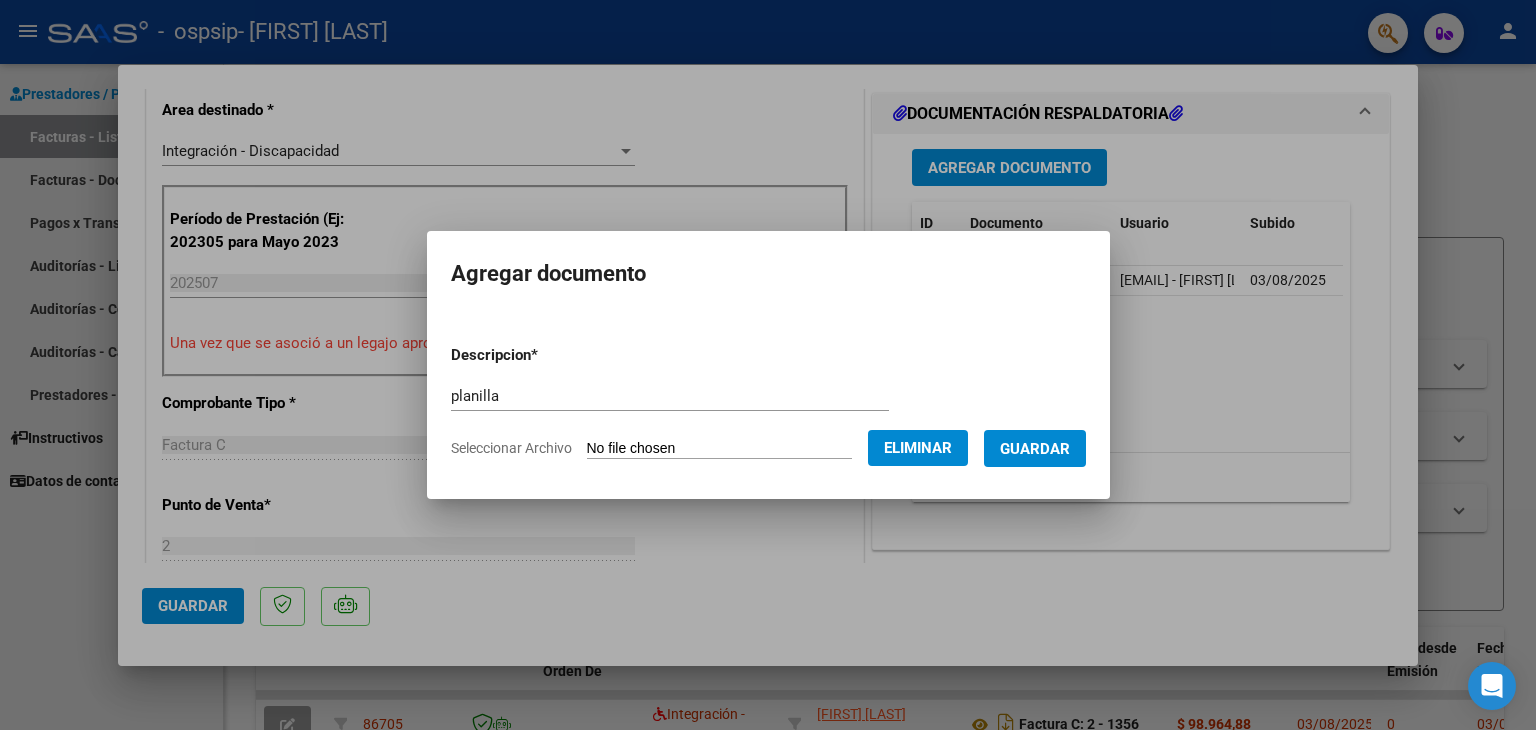 click on "Guardar" at bounding box center (1035, 449) 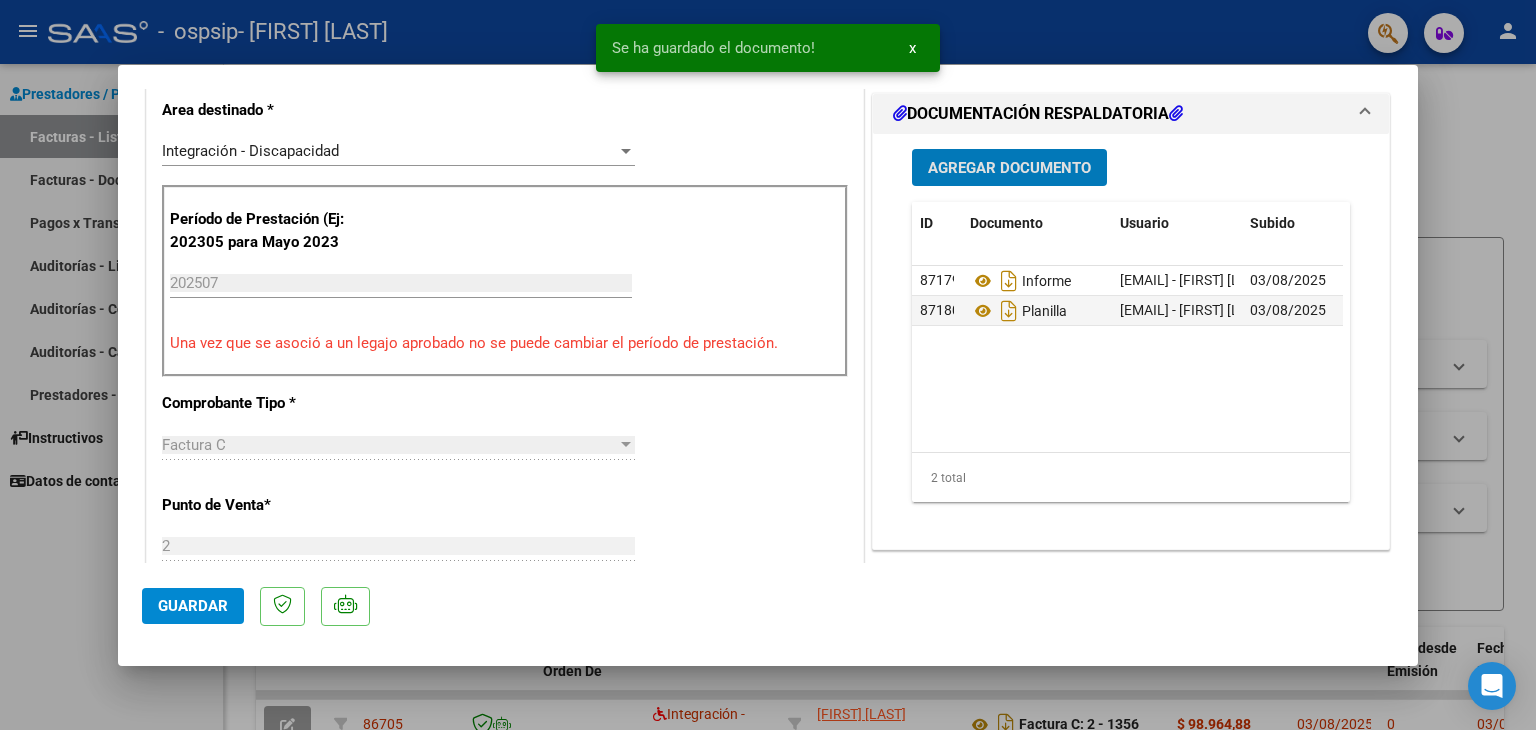 click on "Guardar" 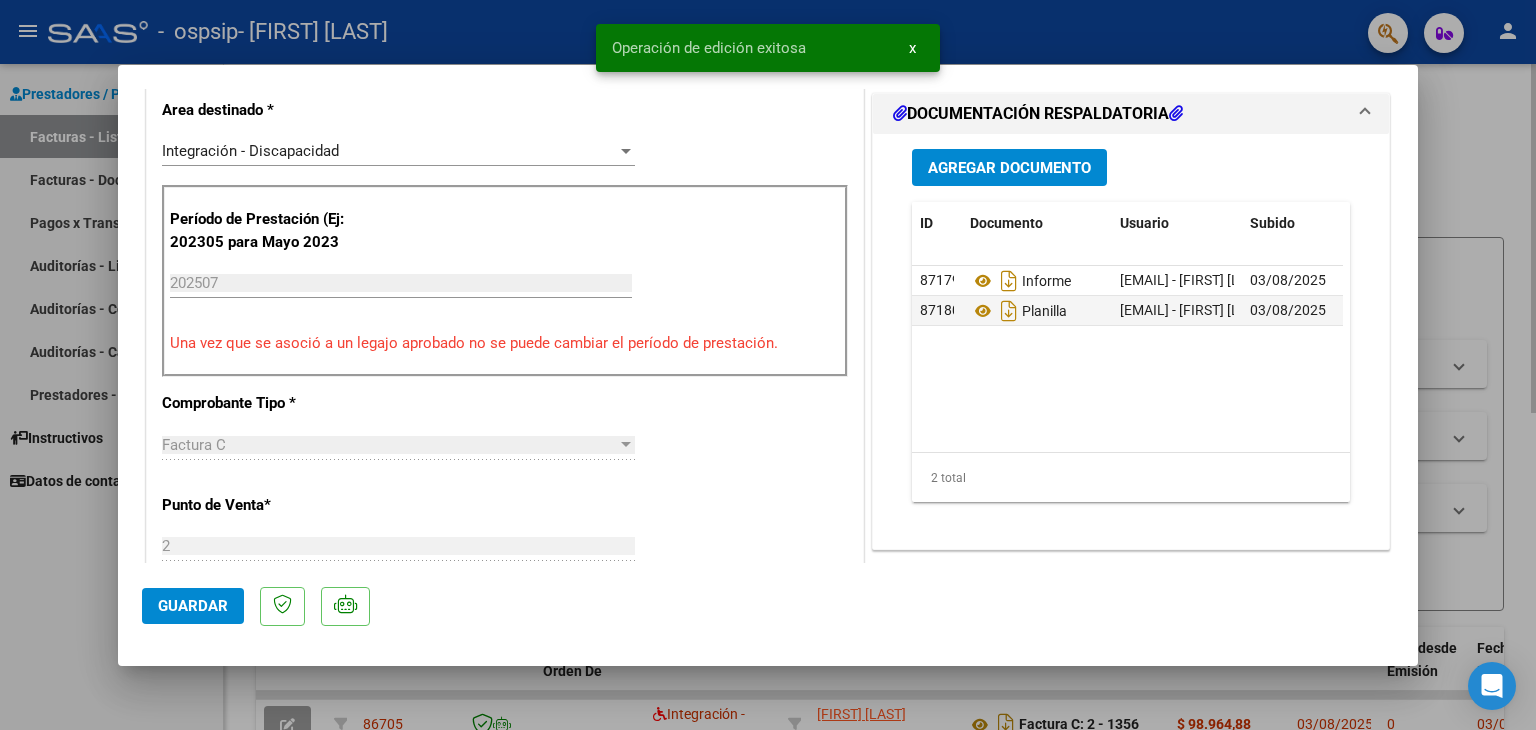 click at bounding box center (768, 365) 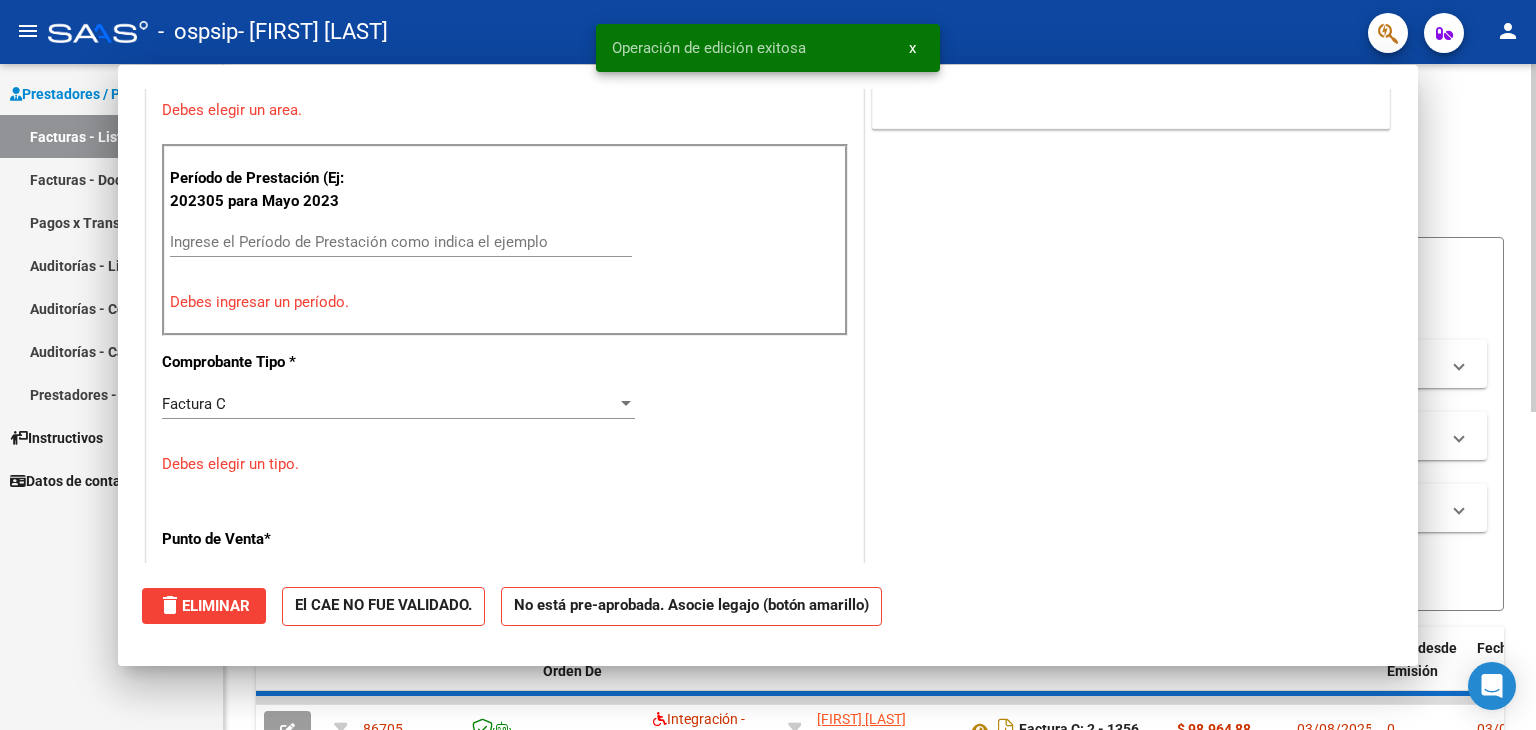 scroll, scrollTop: 414, scrollLeft: 0, axis: vertical 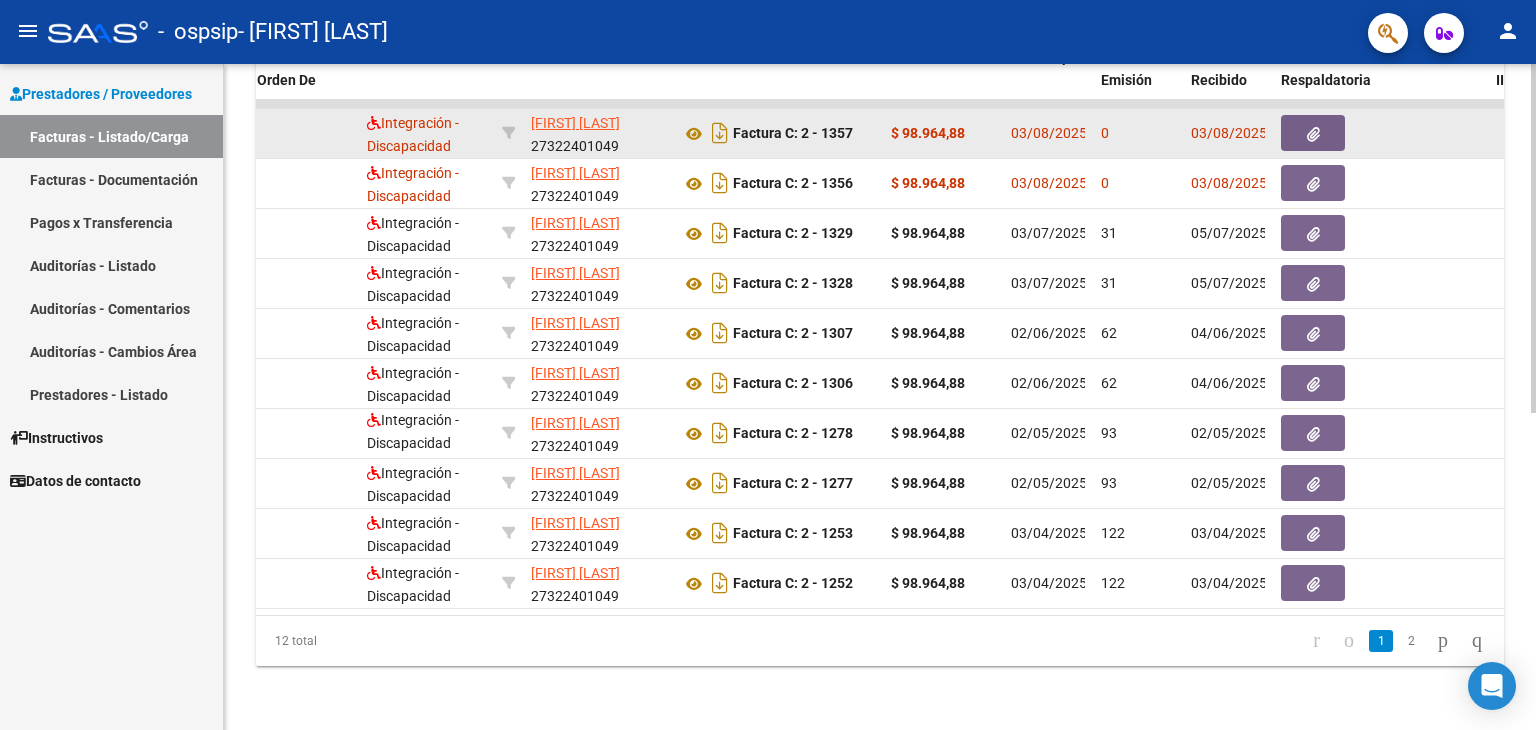 click 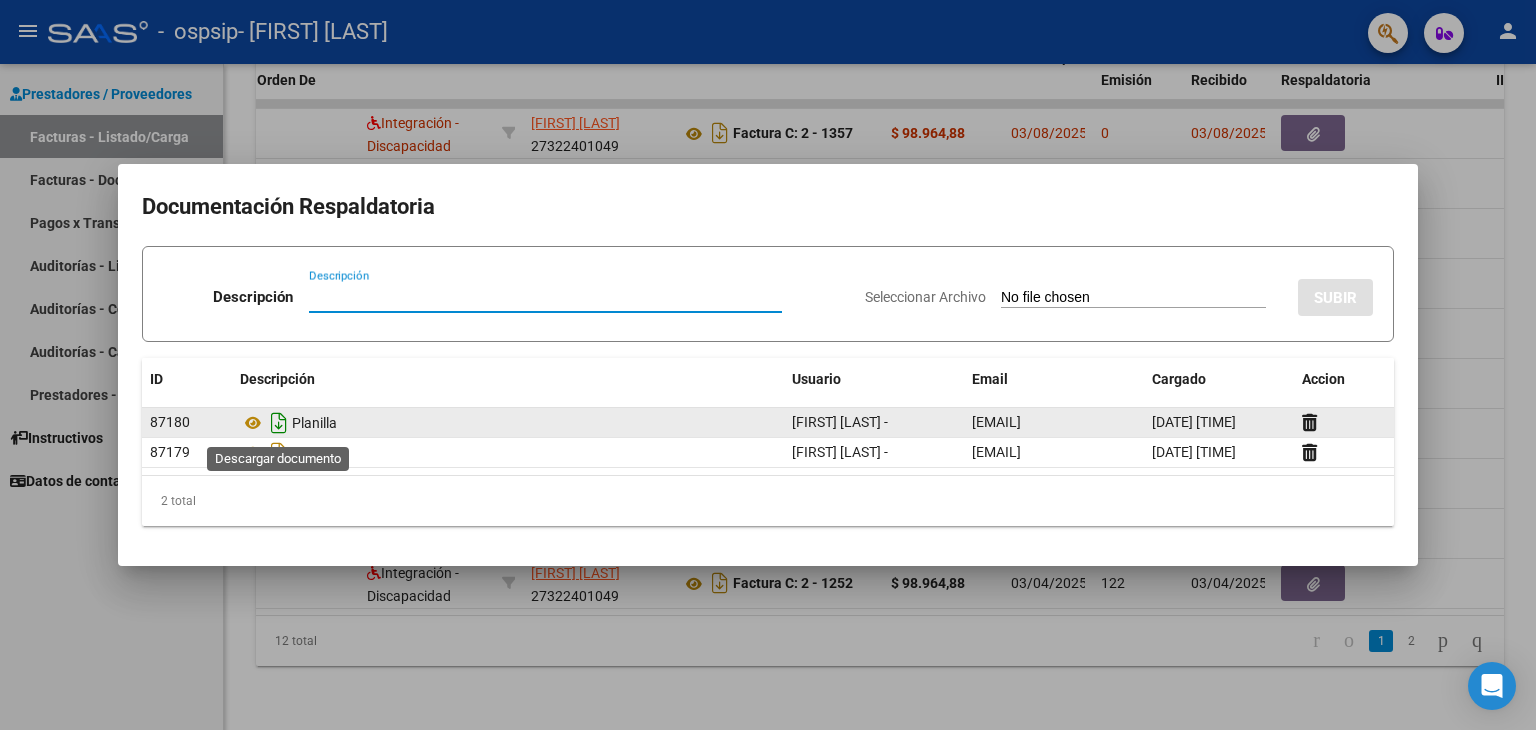 click 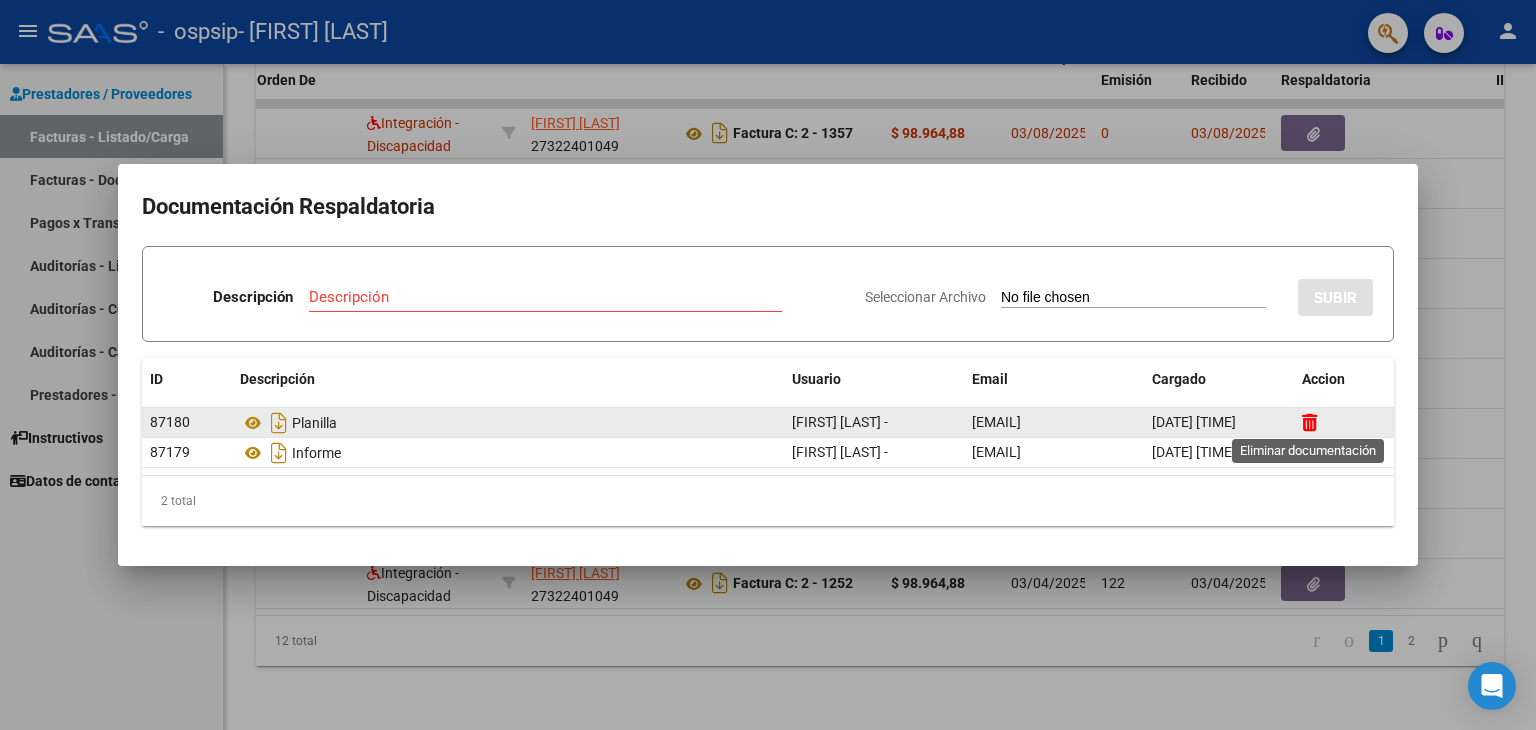 click 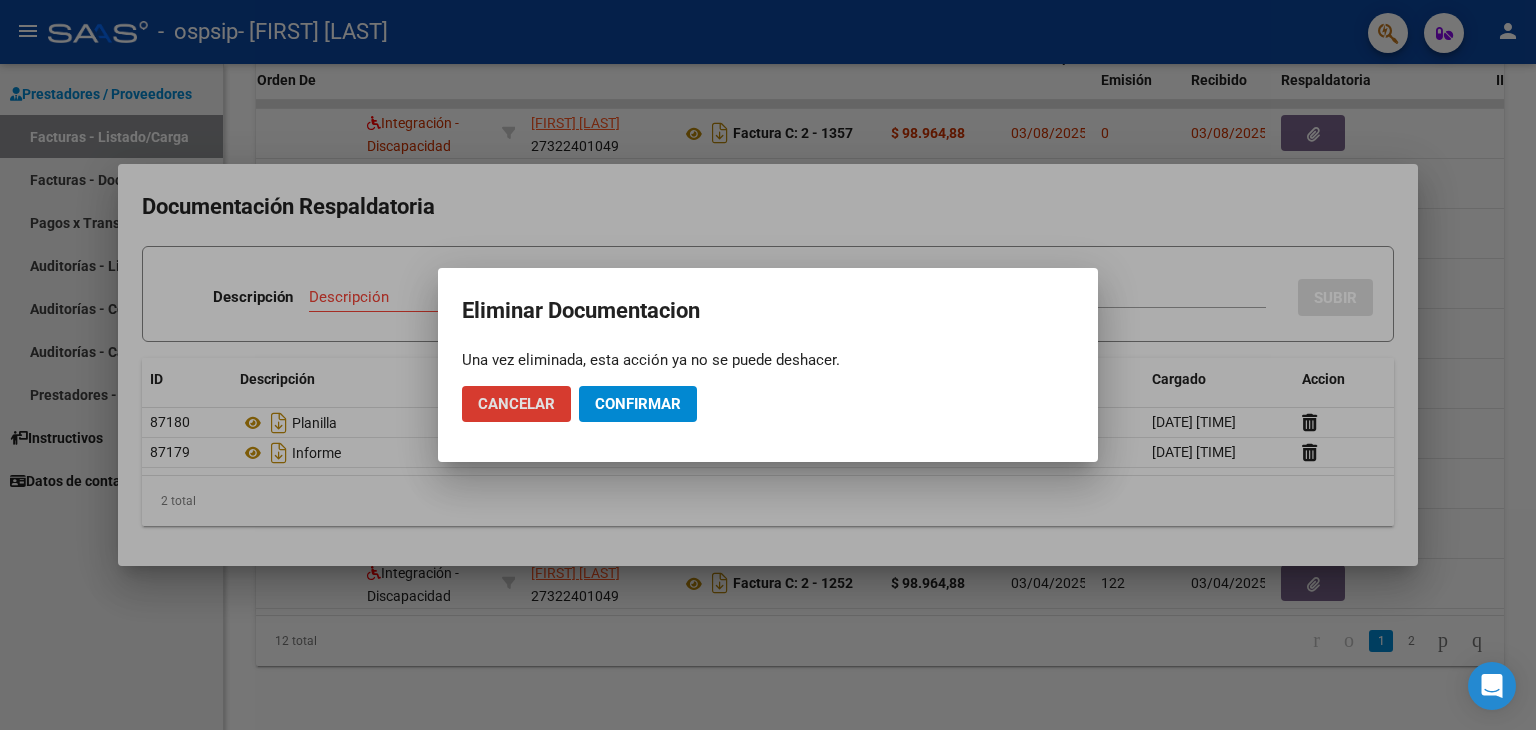 click on "Confirmar" 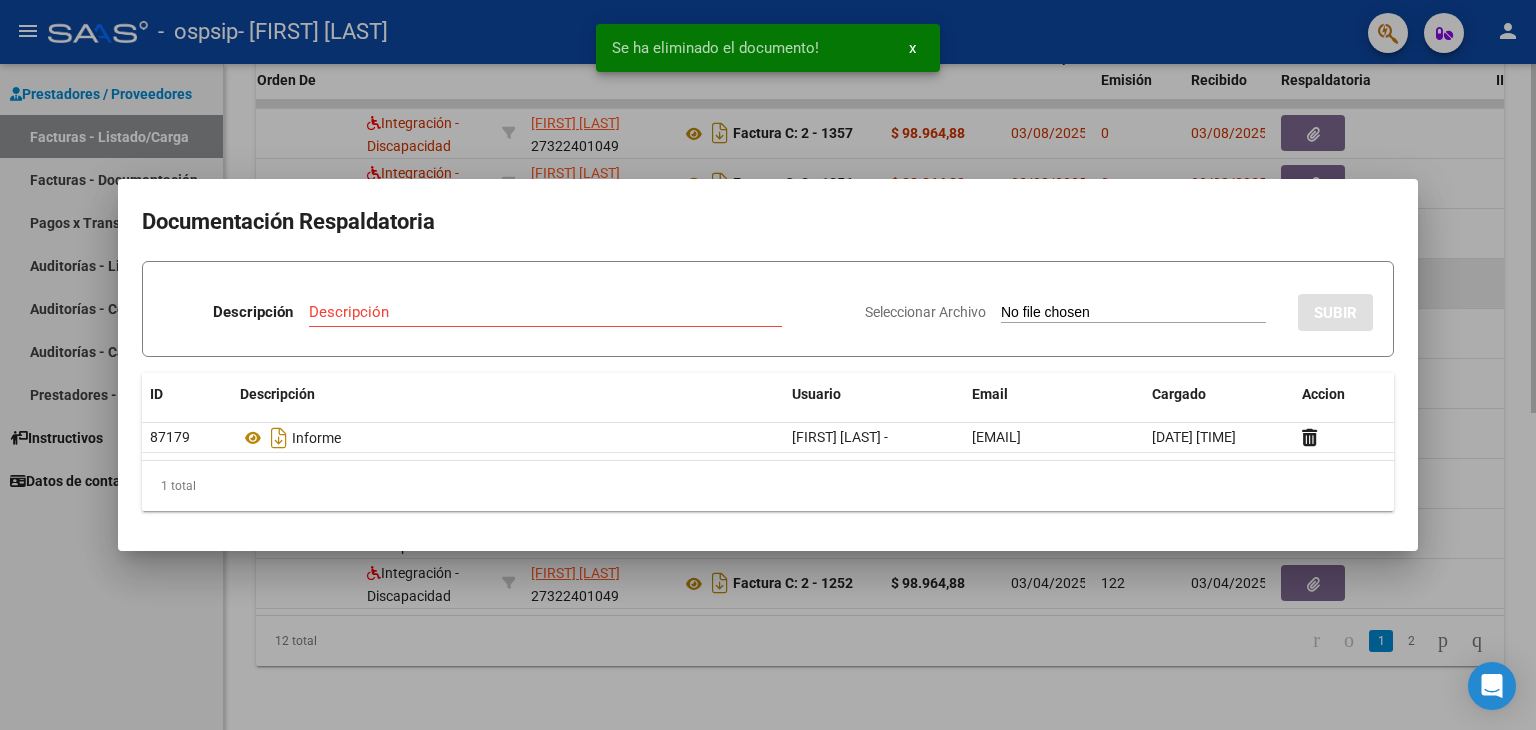 click at bounding box center [768, 365] 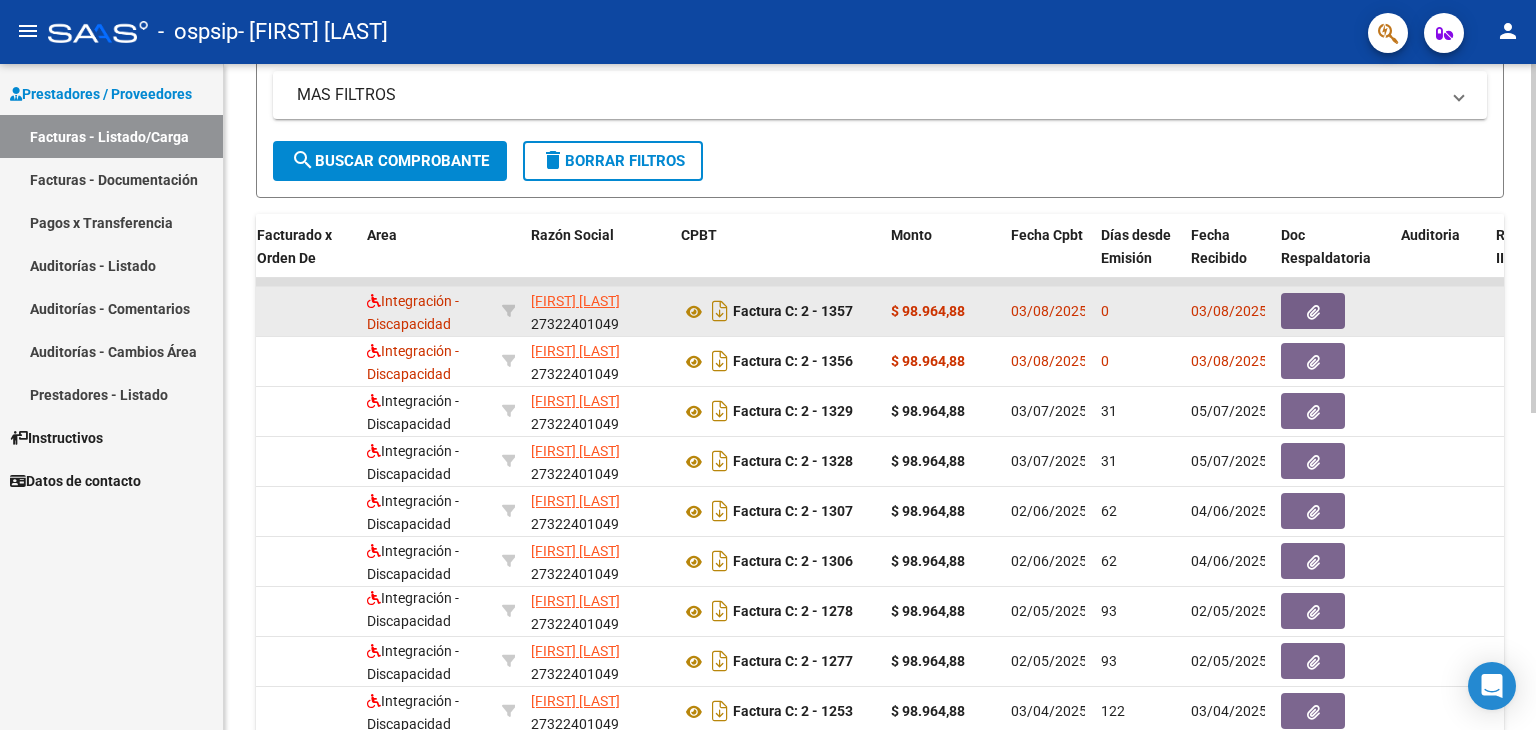 scroll, scrollTop: 400, scrollLeft: 0, axis: vertical 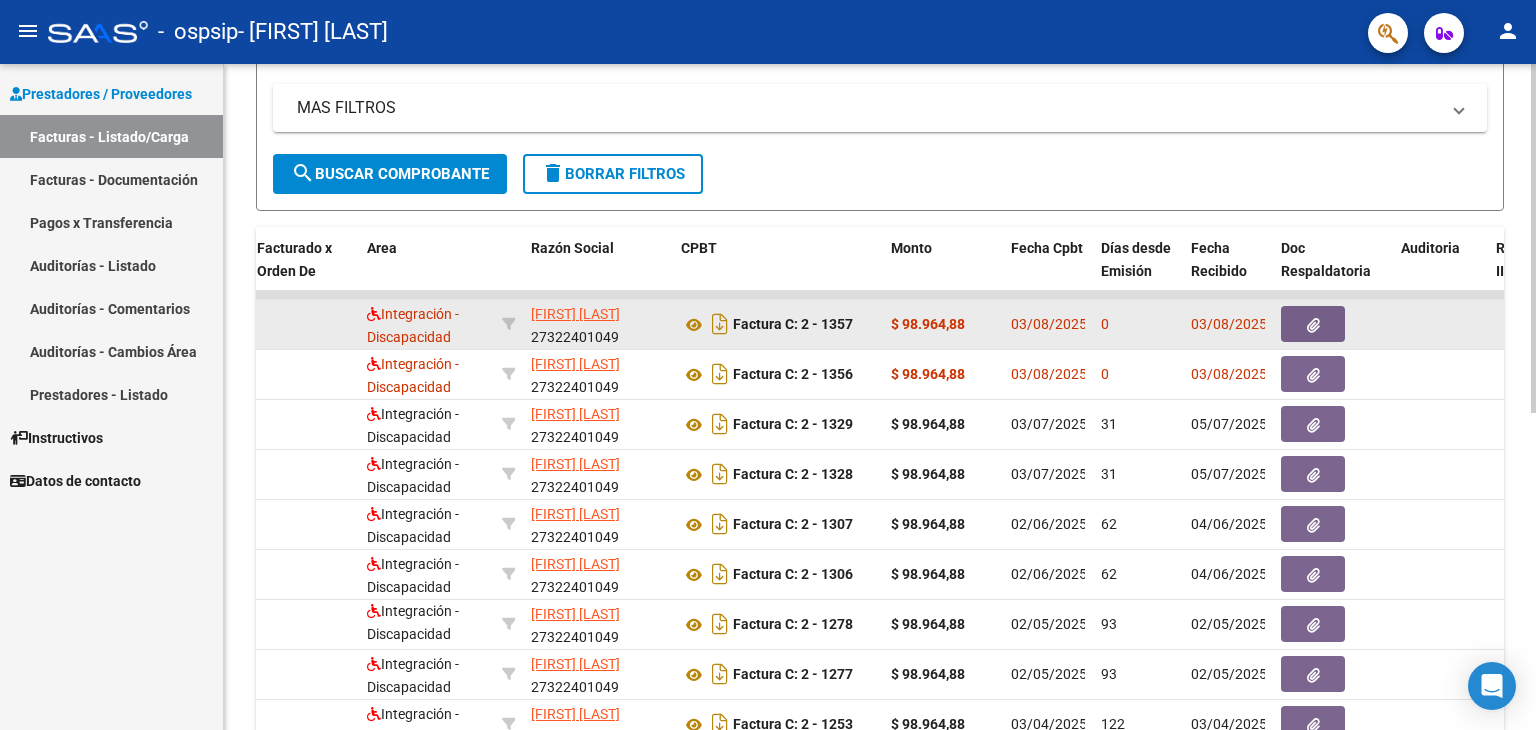 click on "Factura C: 2 - 1357" 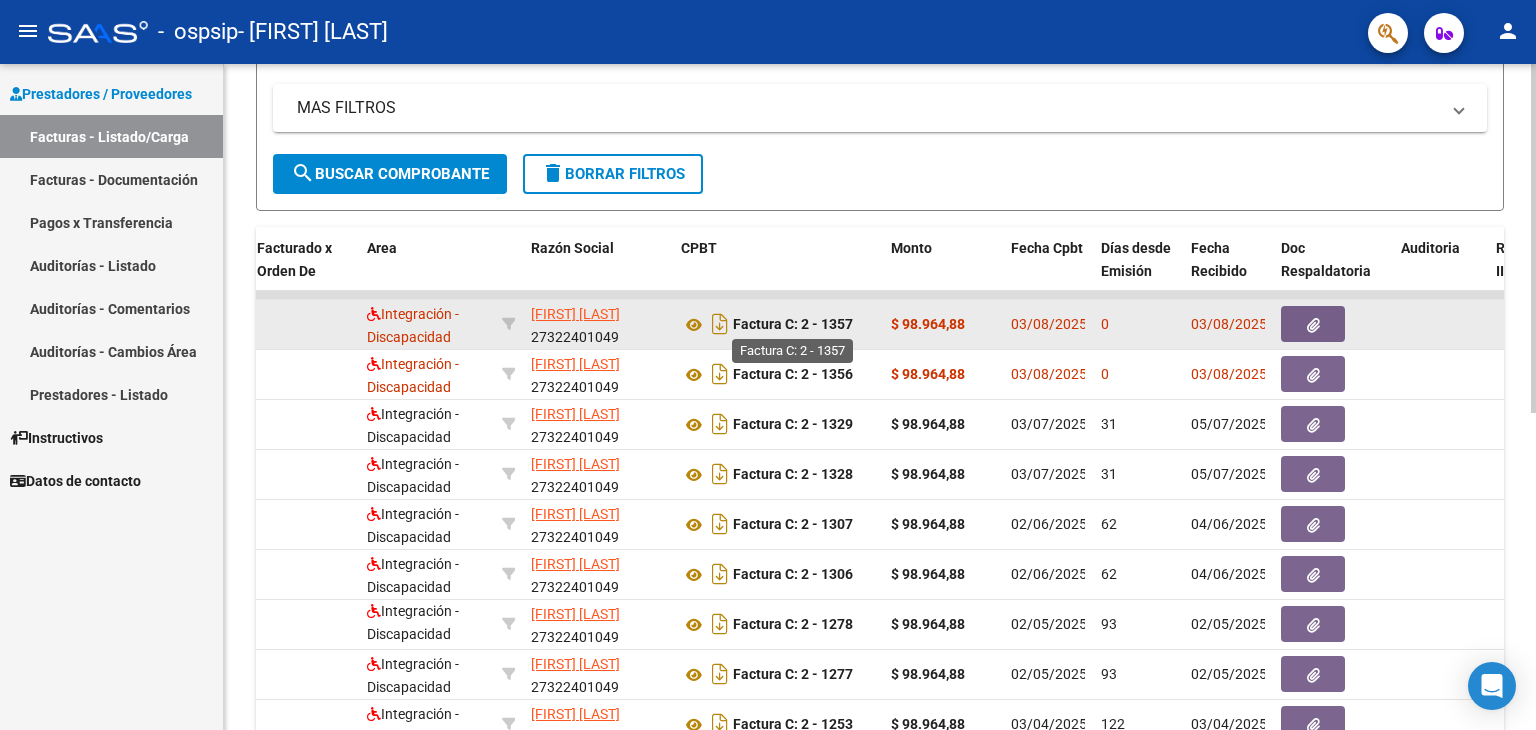 click on "Factura C: 2 - 1357" 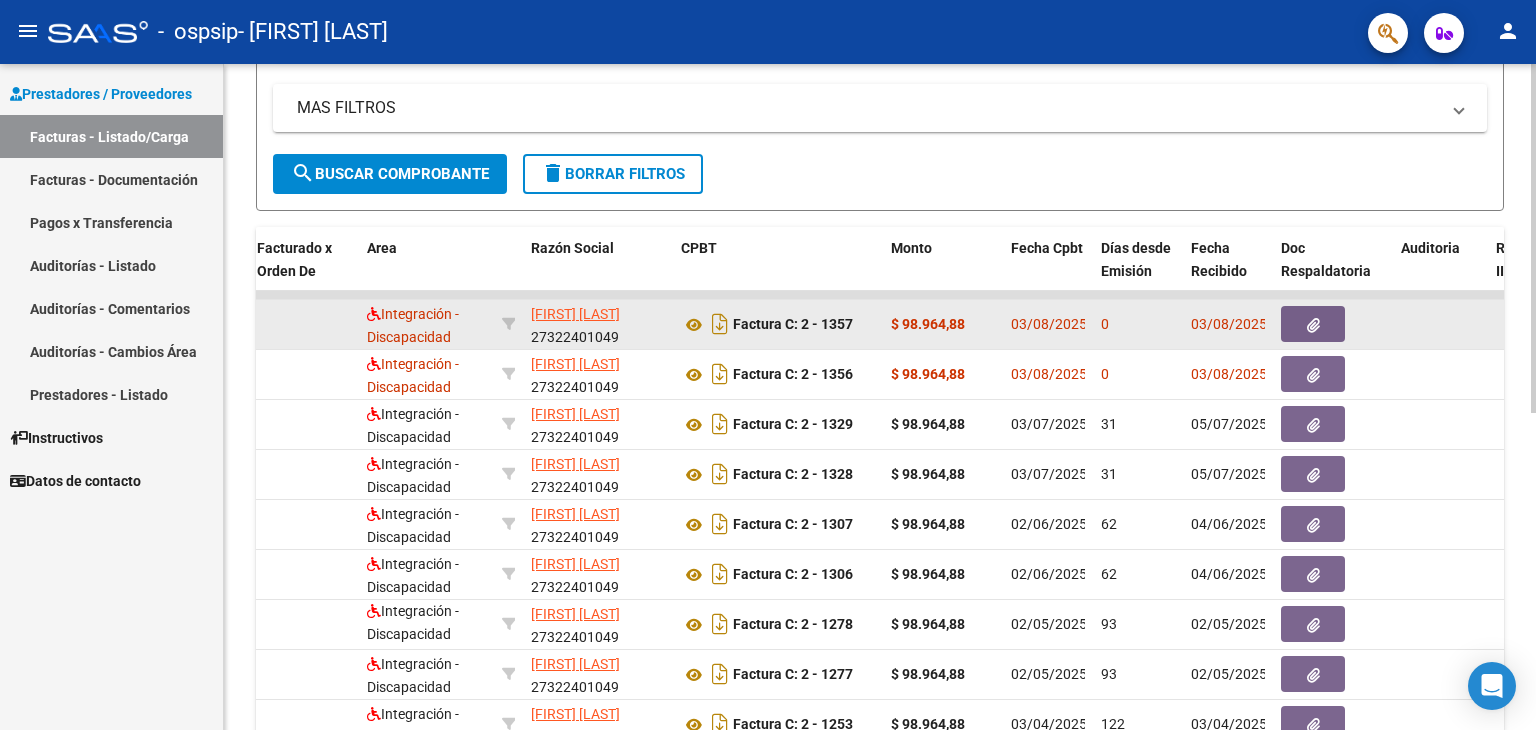 click on "Factura C: 2 - 1357" 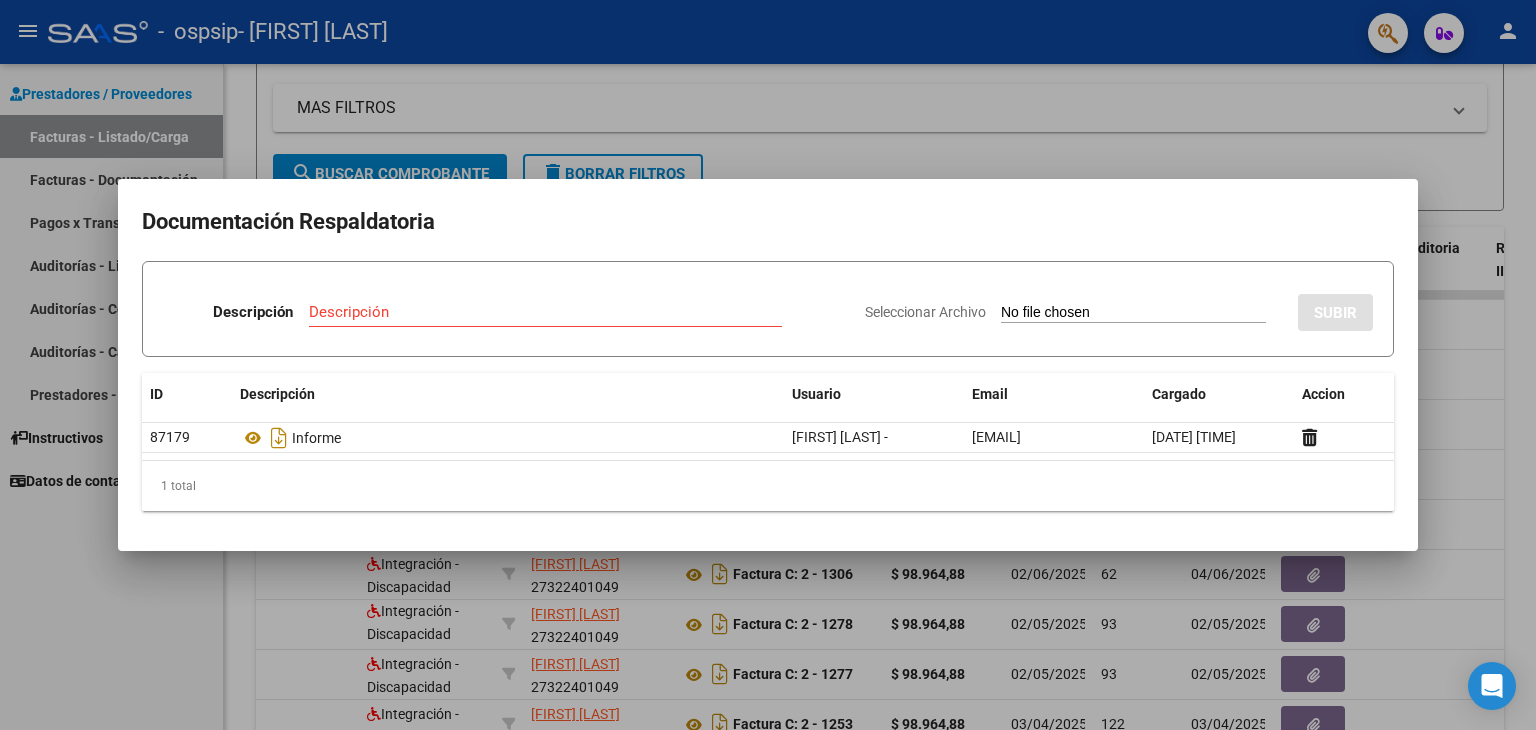 click on "Seleccionar Archivo" at bounding box center (1133, 313) 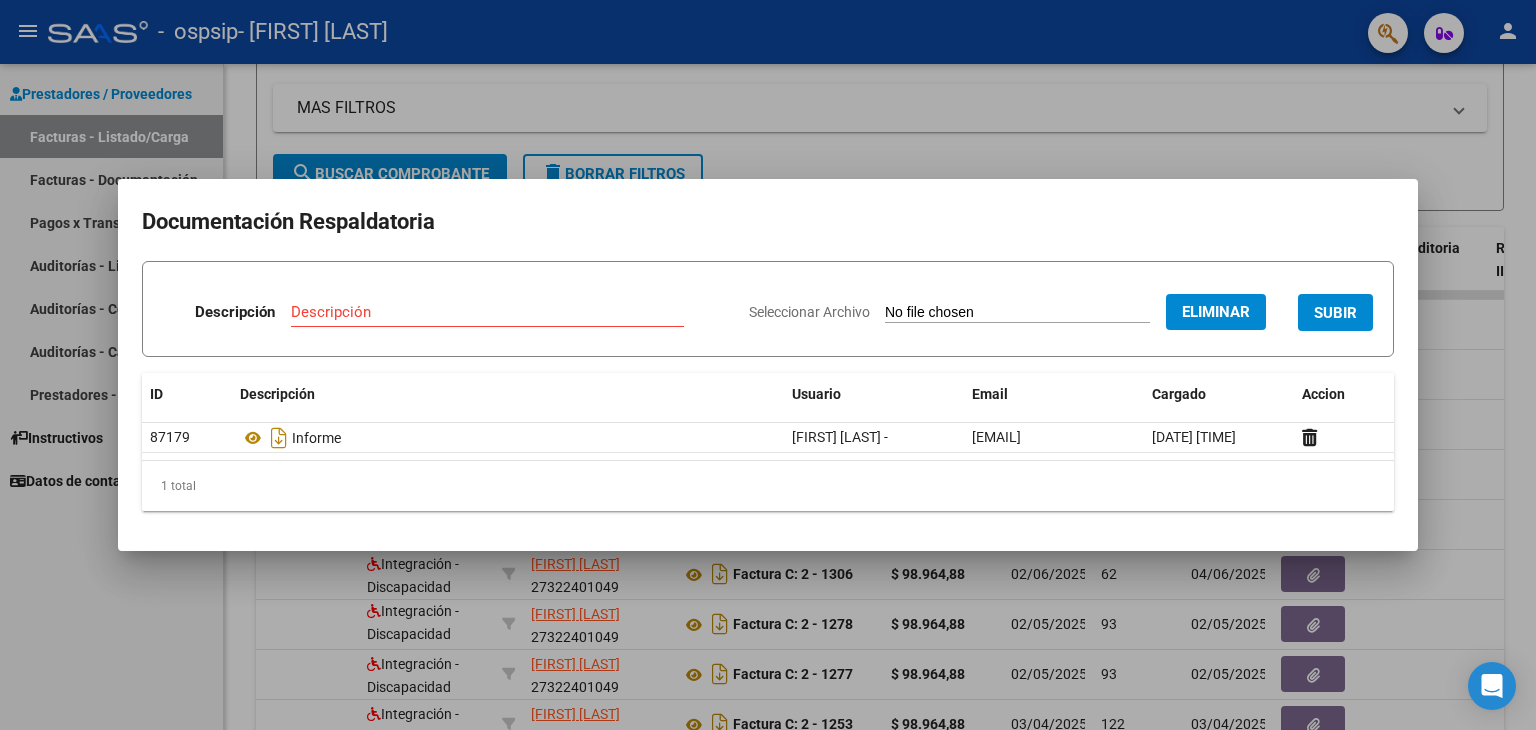click on "Descripción" at bounding box center [487, 312] 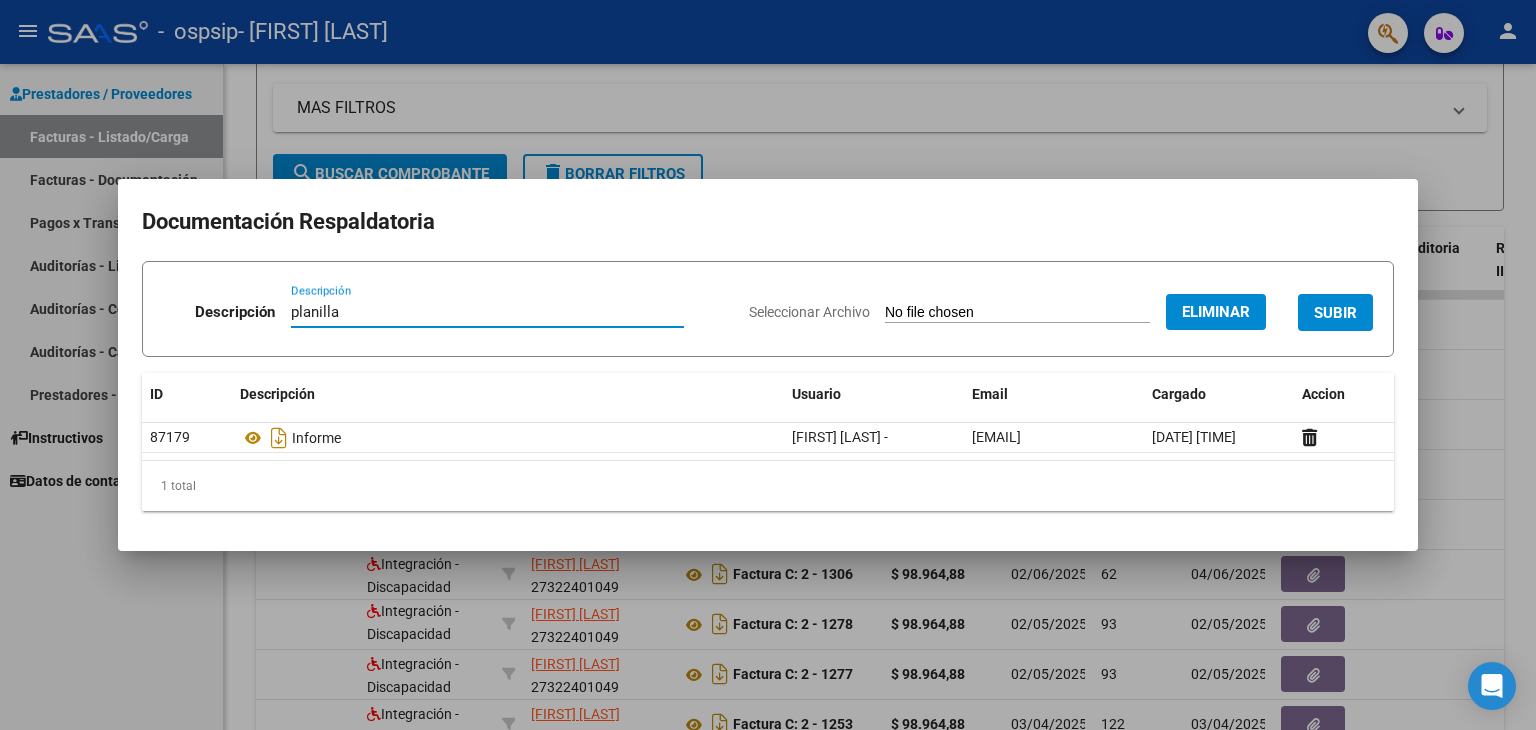 type on "planilla" 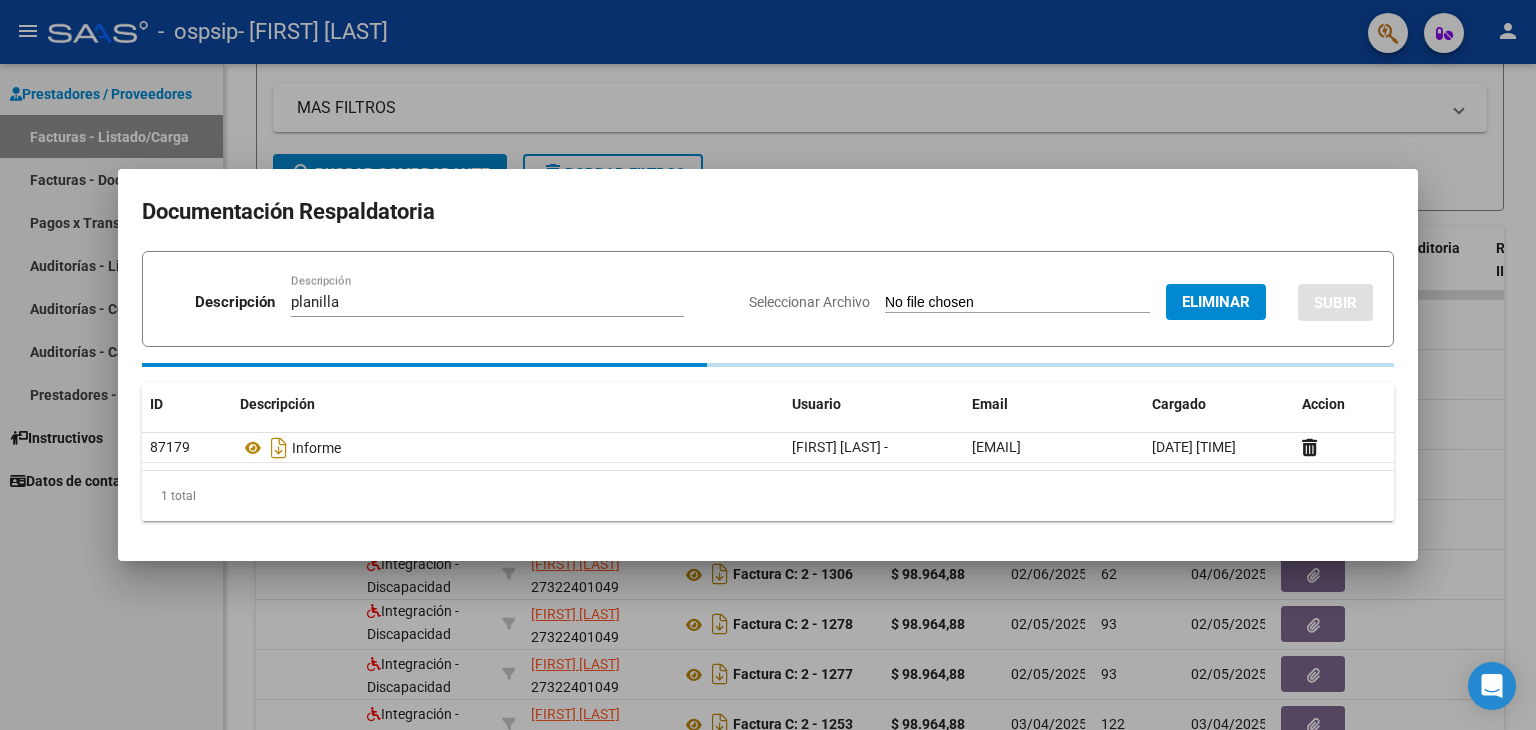 type 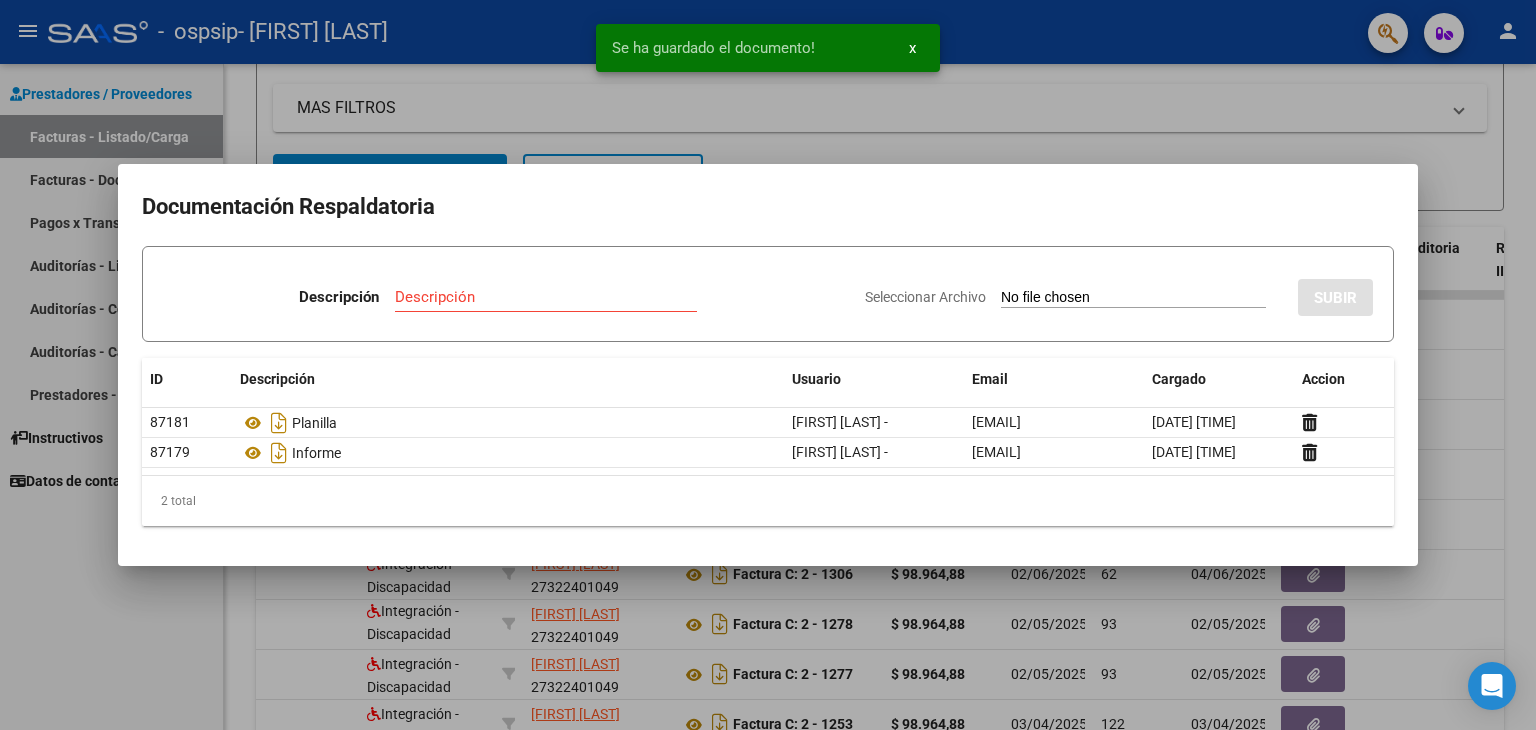 click at bounding box center [768, 365] 